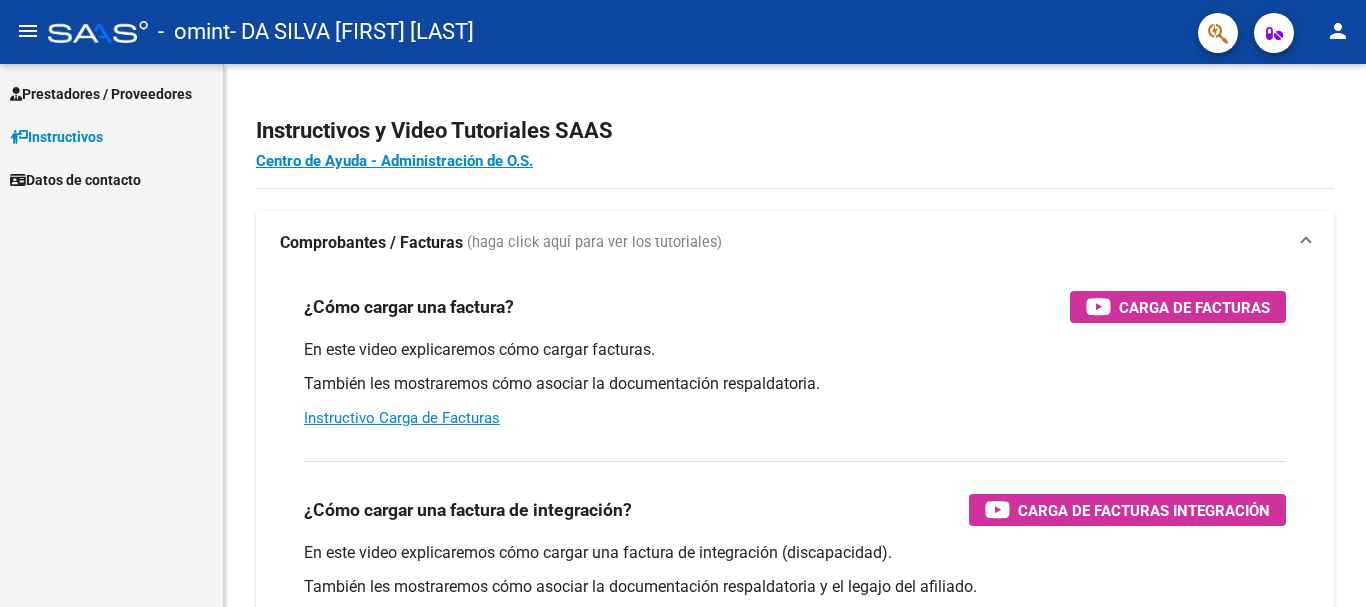 scroll, scrollTop: 0, scrollLeft: 0, axis: both 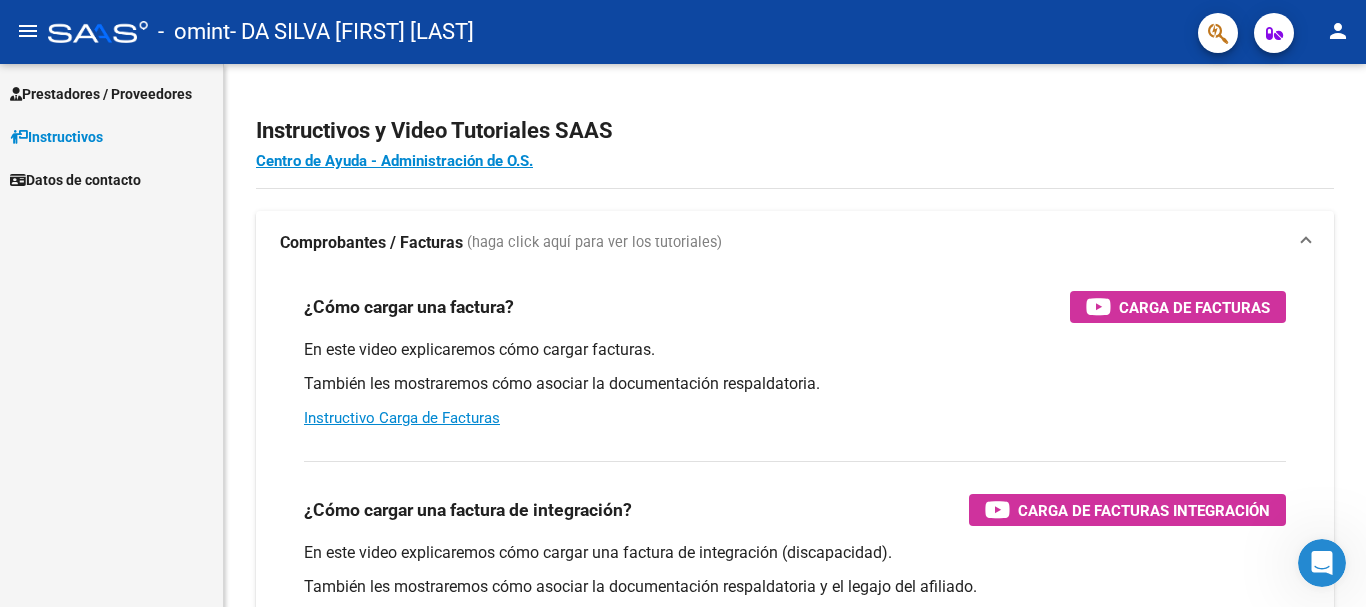 click on "Prestadores / Proveedores" at bounding box center (101, 94) 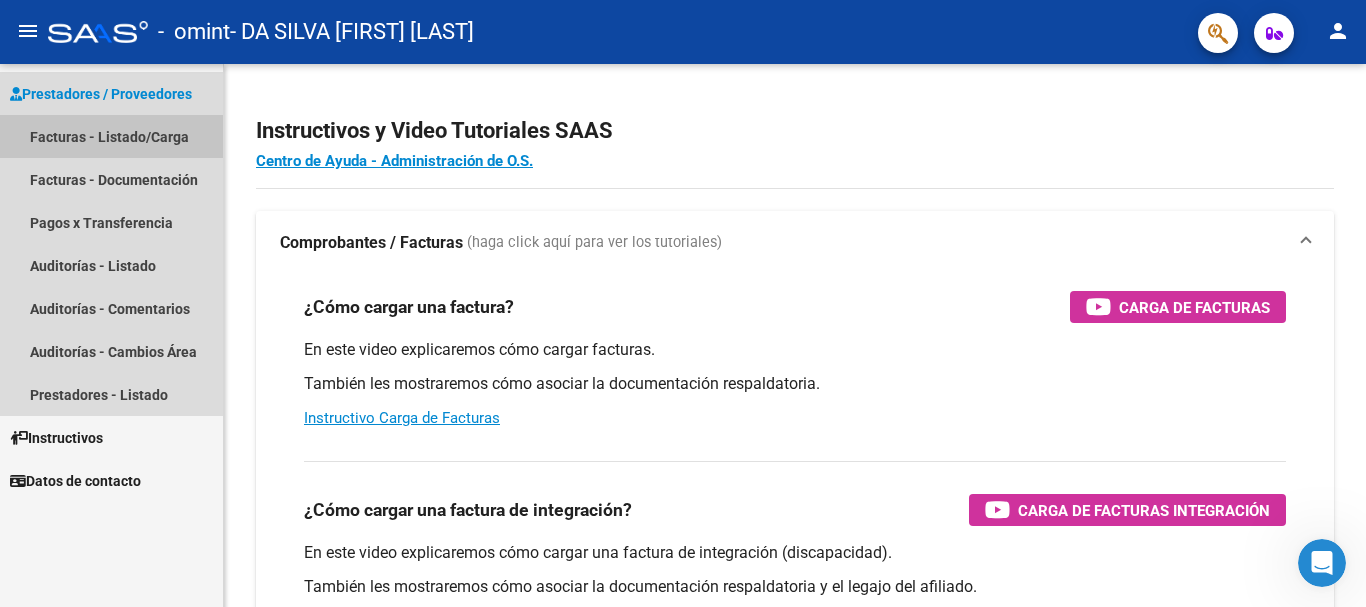 click on "Facturas - Listado/Carga" at bounding box center [111, 136] 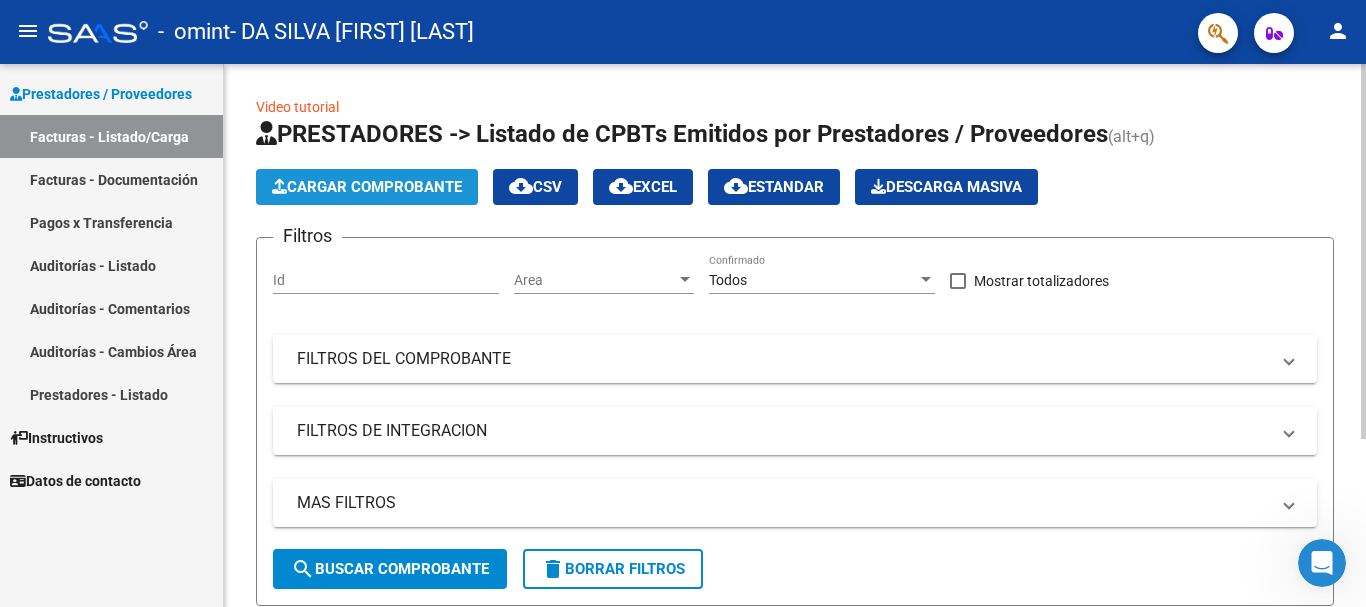 click on "Cargar Comprobante" 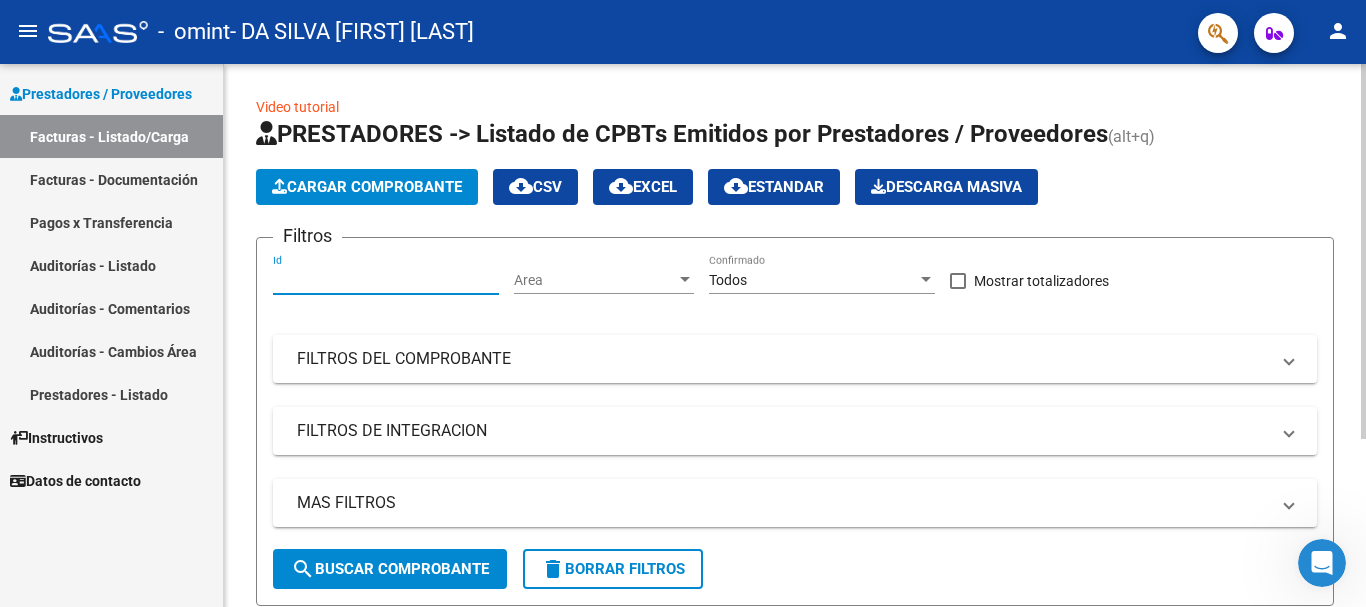 click on "Id" at bounding box center (386, 280) 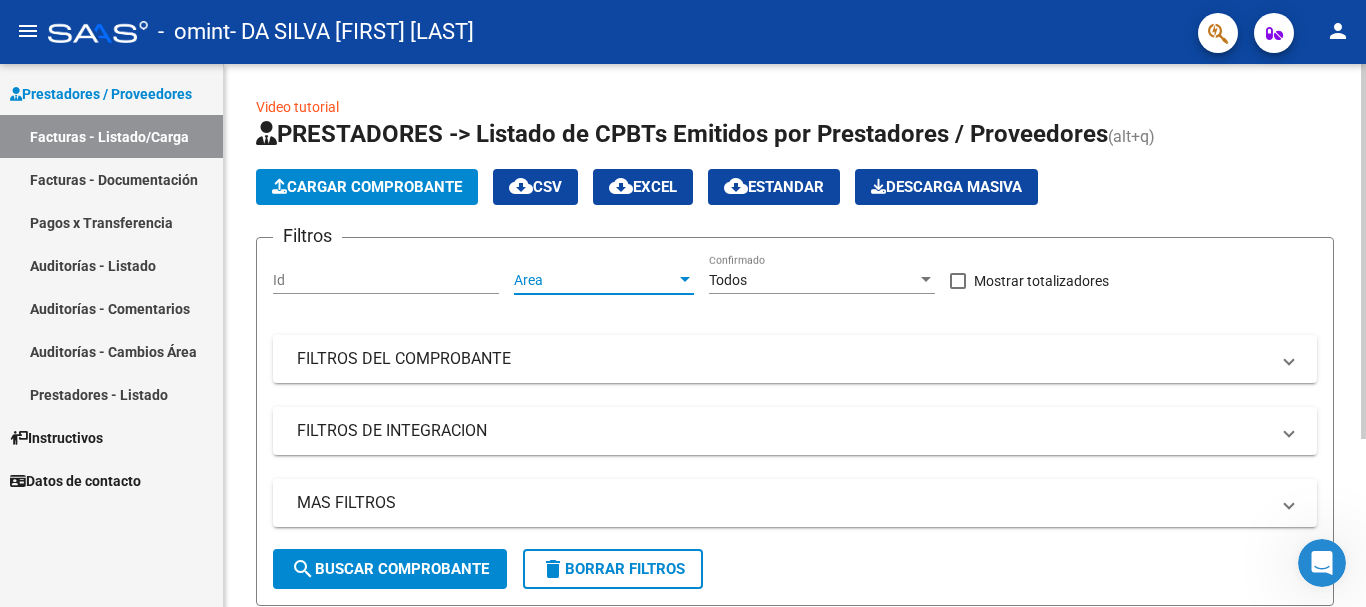 click on "Area" at bounding box center [595, 280] 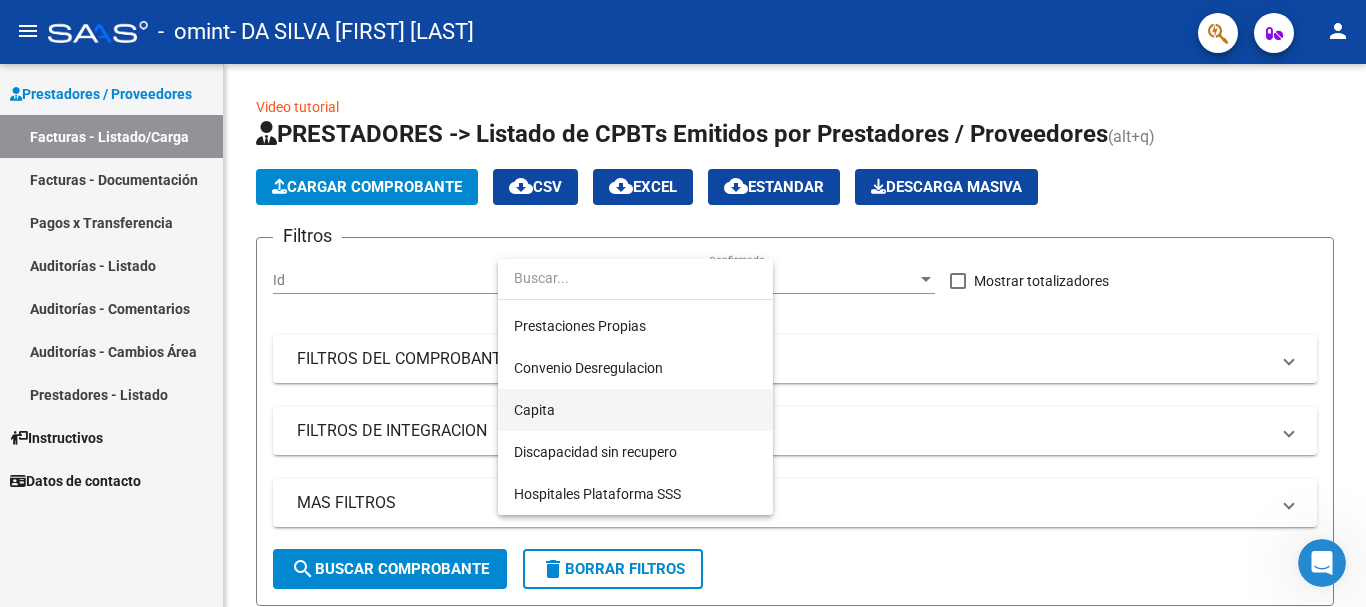scroll, scrollTop: 106, scrollLeft: 0, axis: vertical 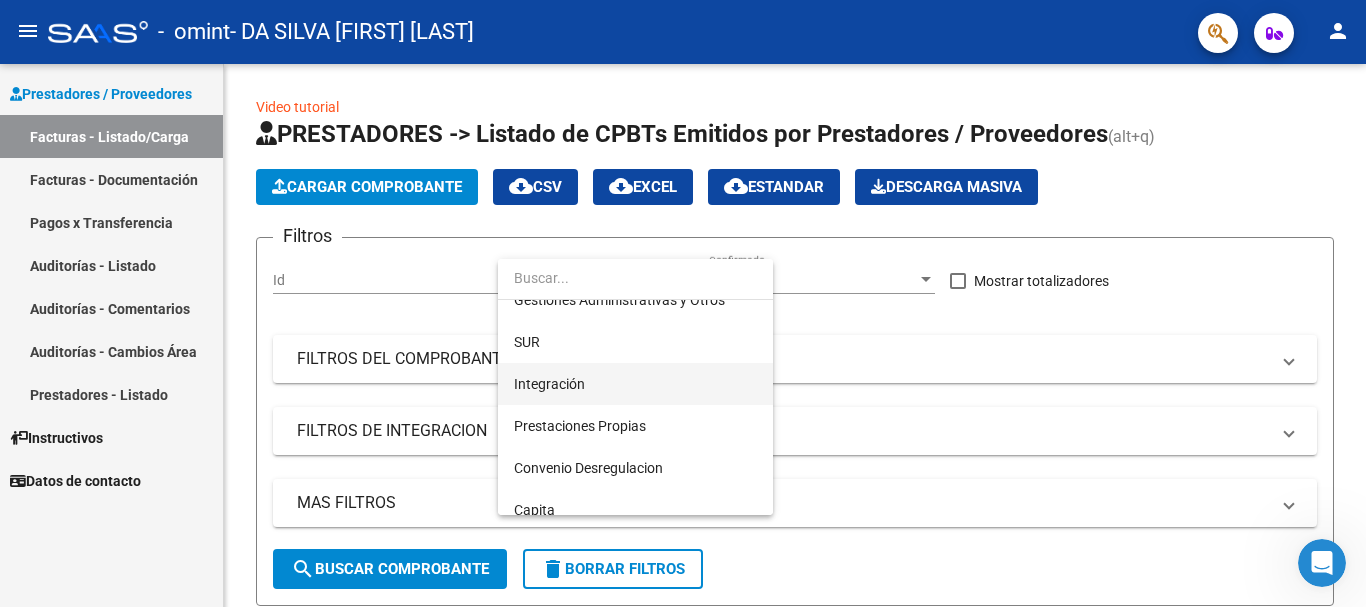 click on "Integración" at bounding box center [635, 384] 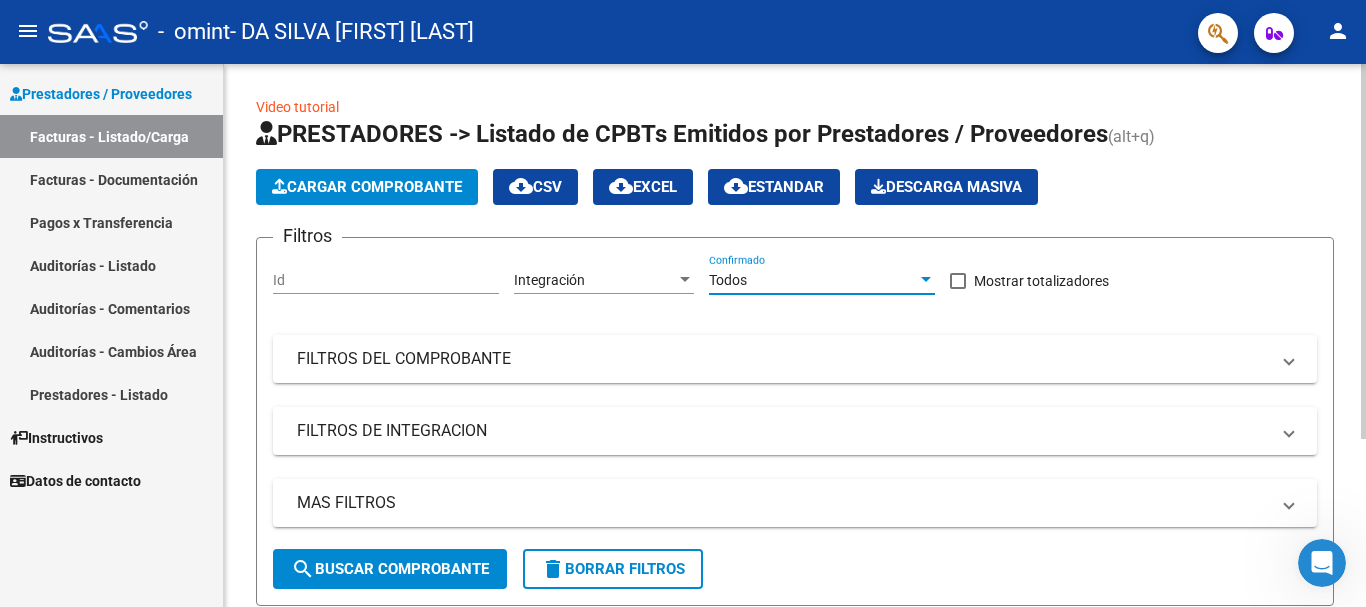click at bounding box center (926, 279) 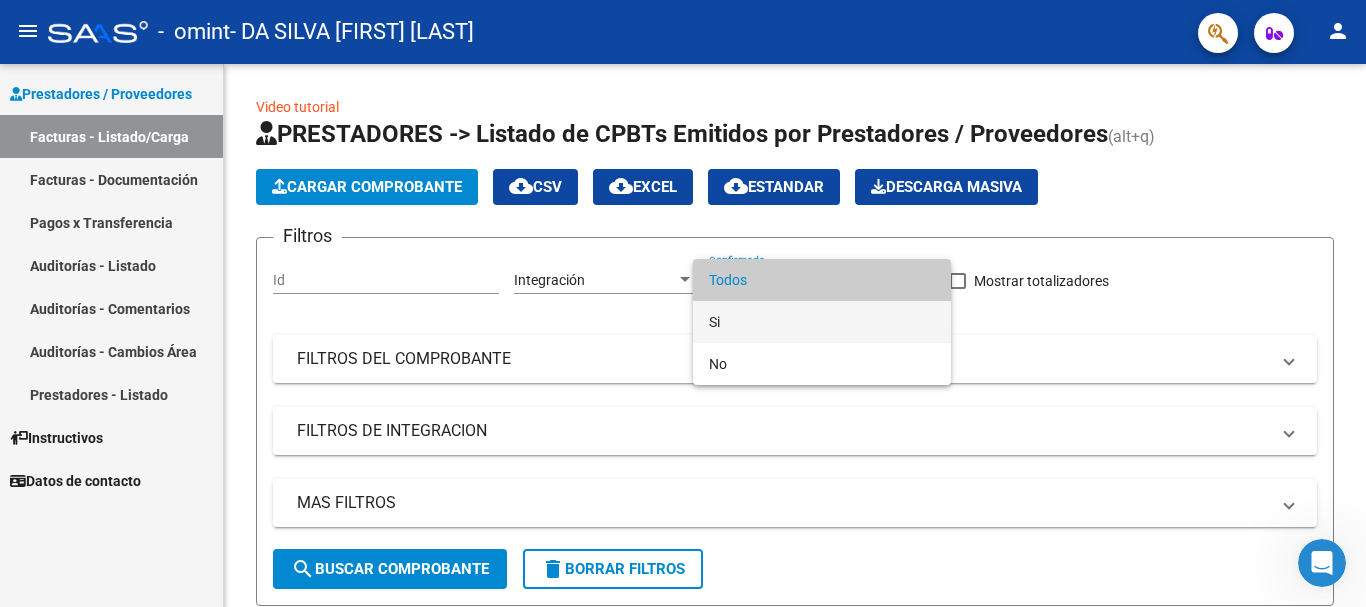 click on "Si" at bounding box center [822, 322] 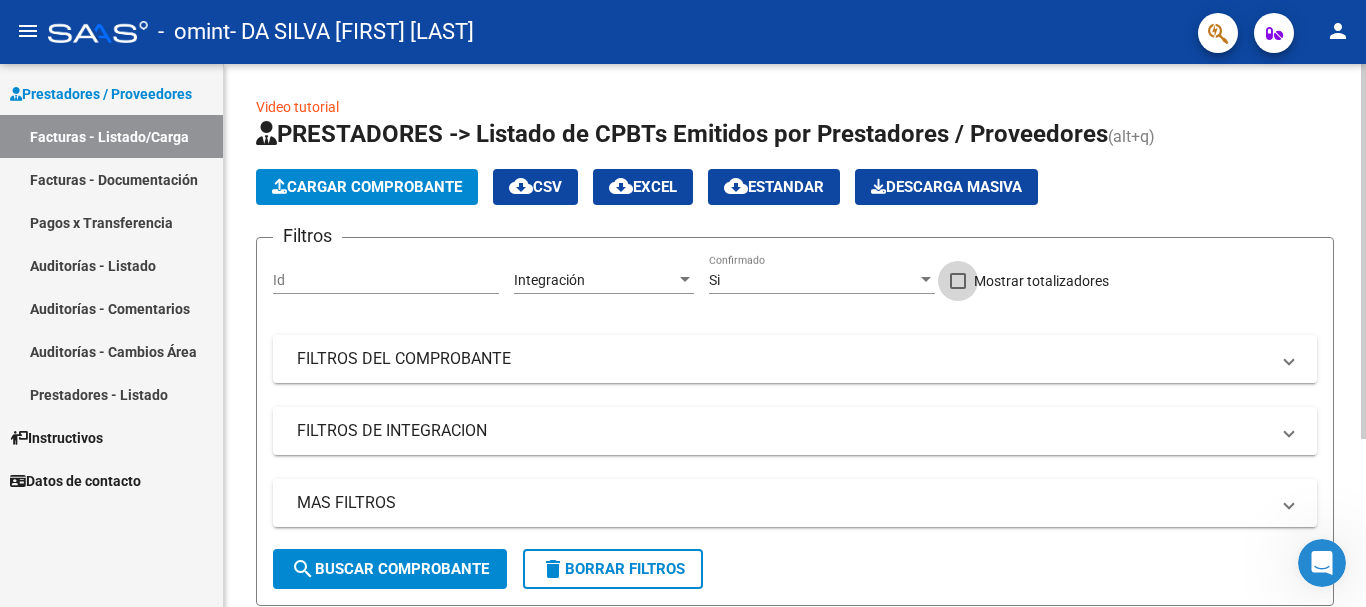 click at bounding box center [958, 281] 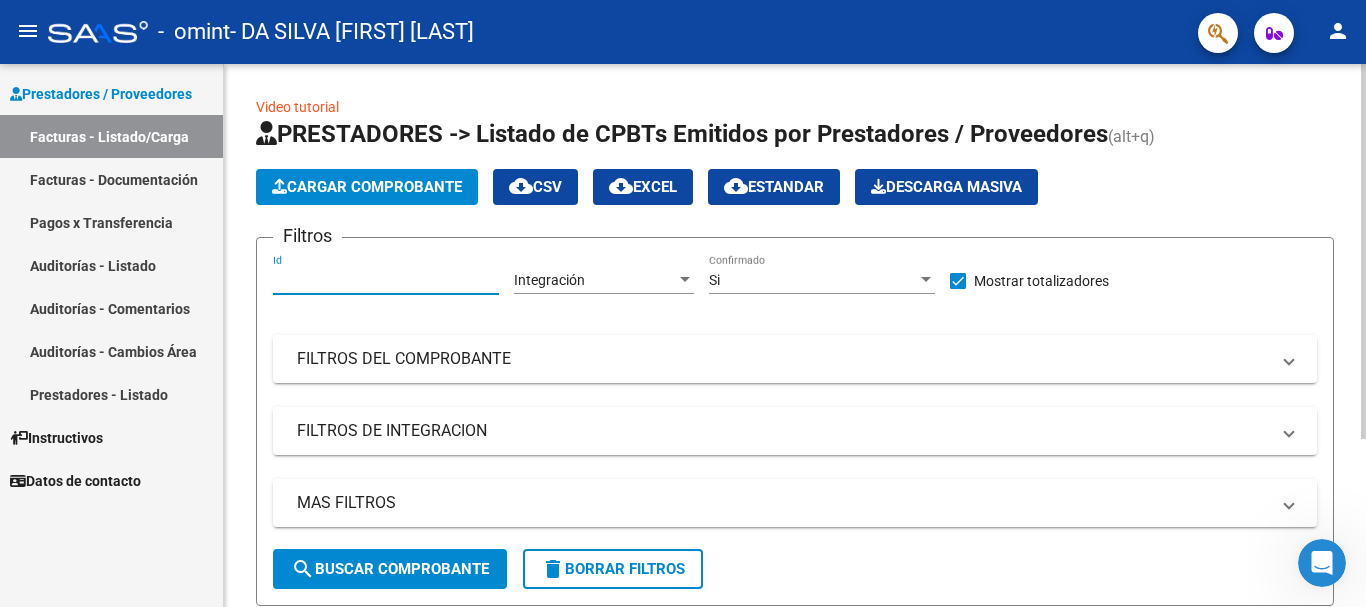 click on "Id" at bounding box center [386, 280] 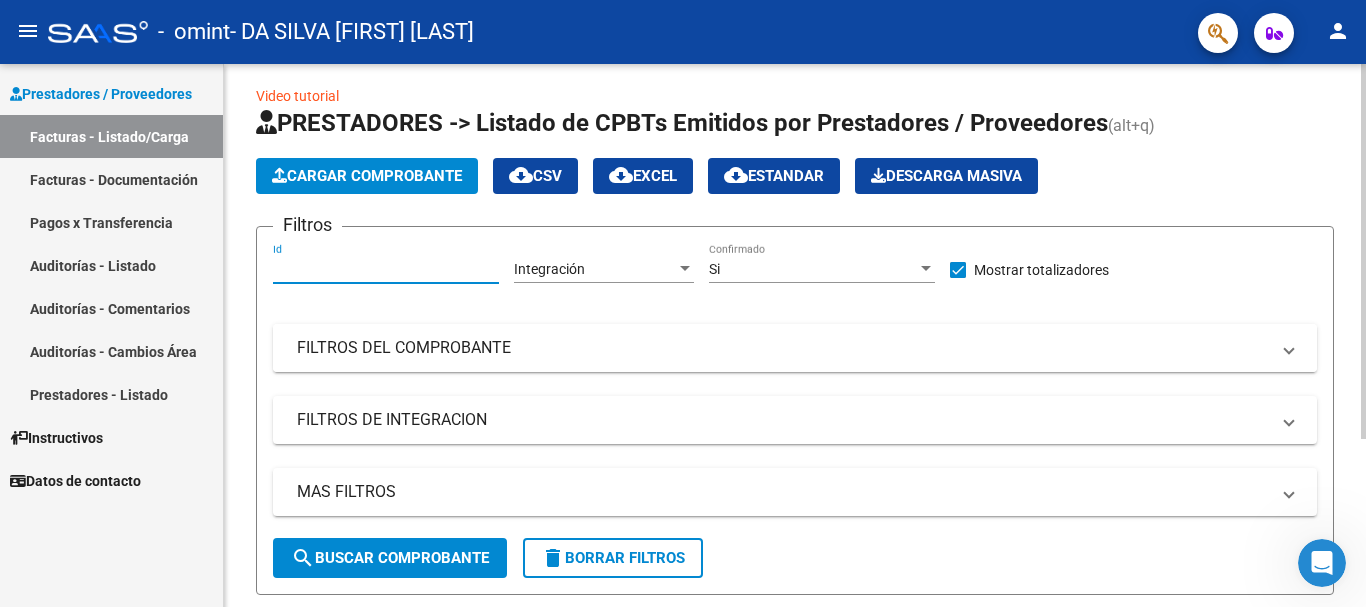 scroll, scrollTop: 0, scrollLeft: 0, axis: both 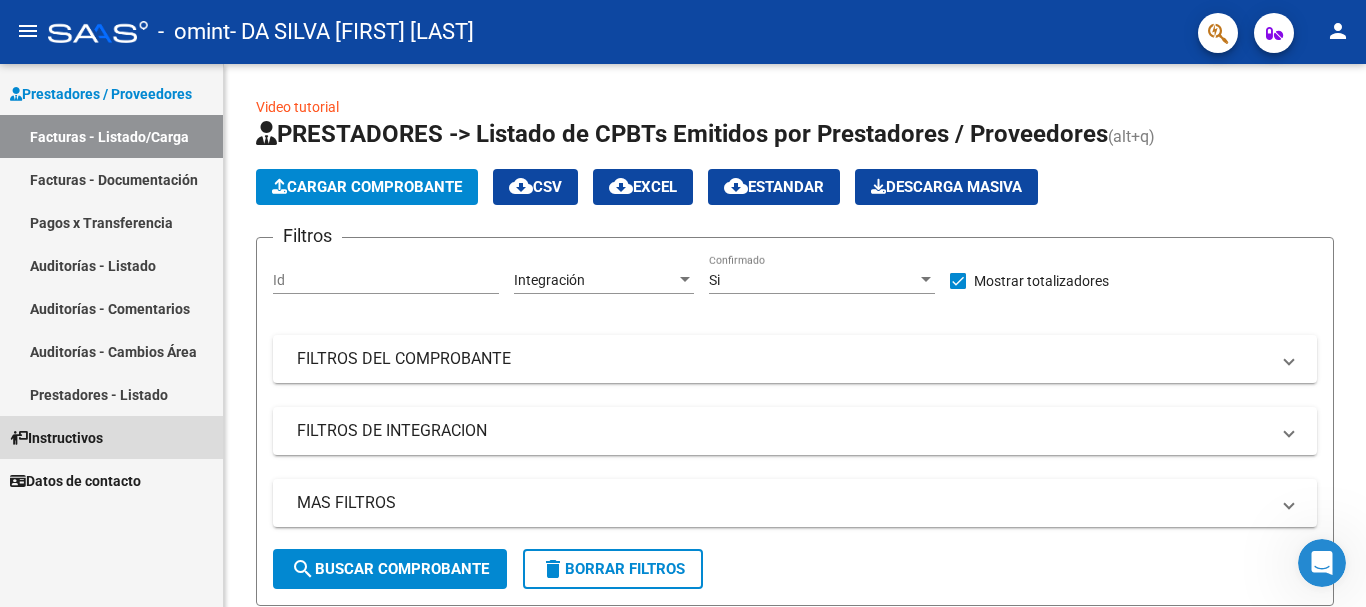 click on "Instructivos" at bounding box center [111, 437] 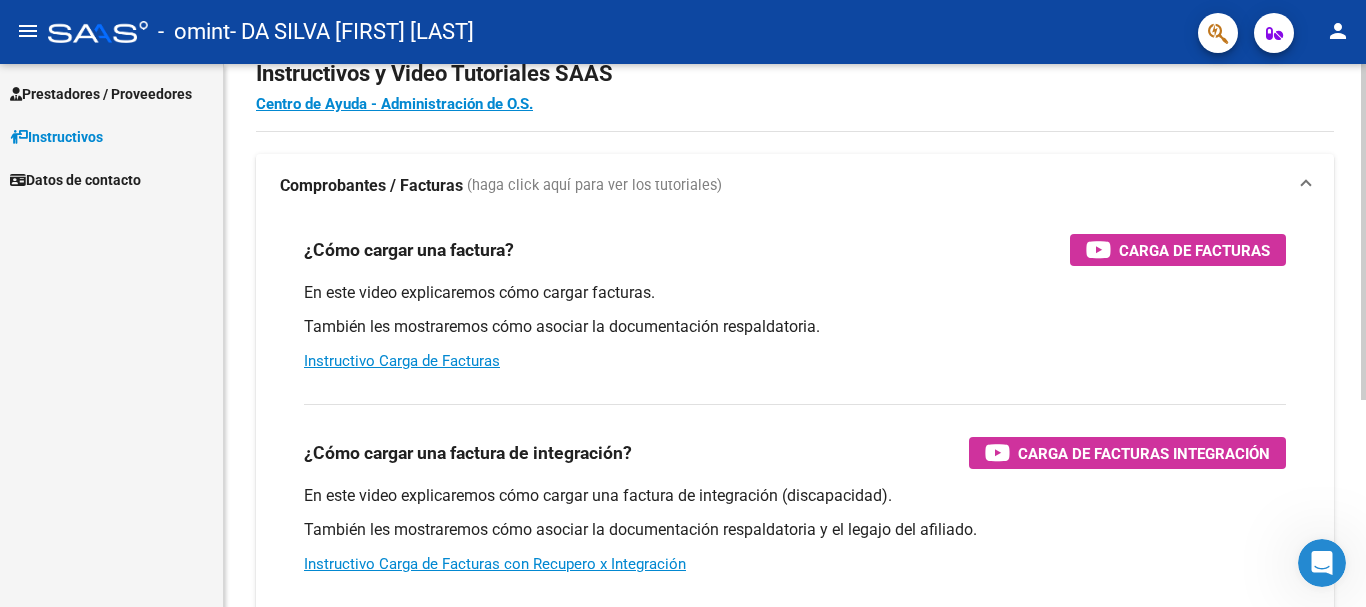 scroll, scrollTop: 100, scrollLeft: 0, axis: vertical 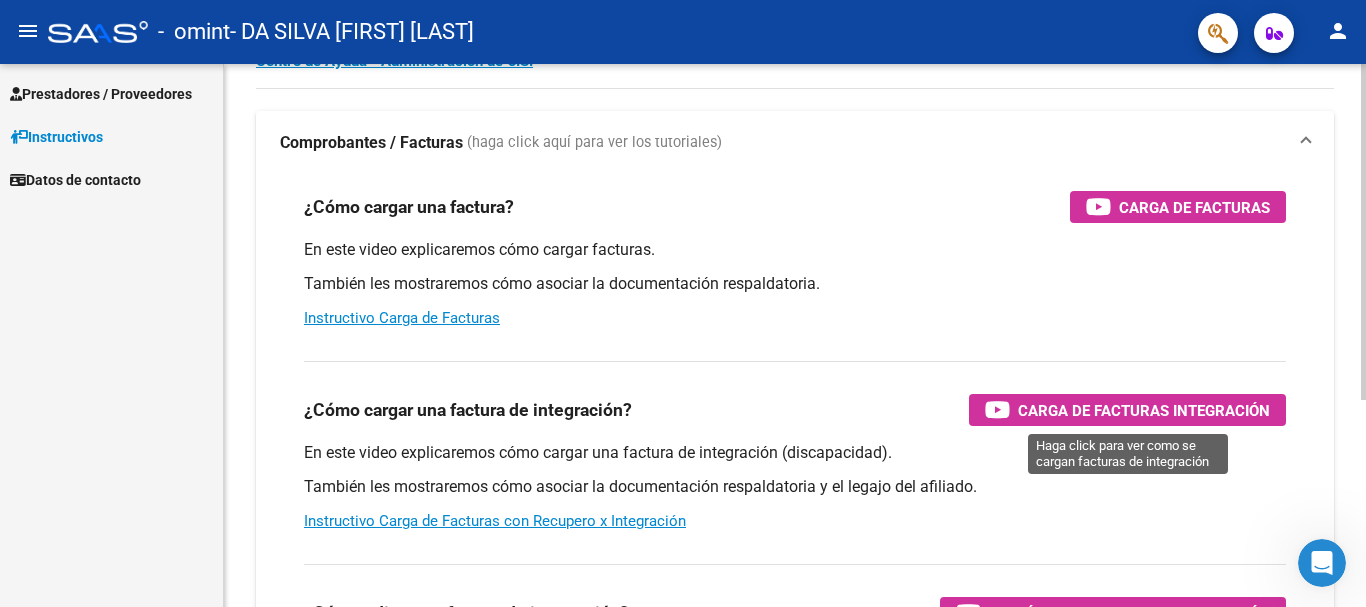 click on "Carga de Facturas Integración" at bounding box center (1144, 410) 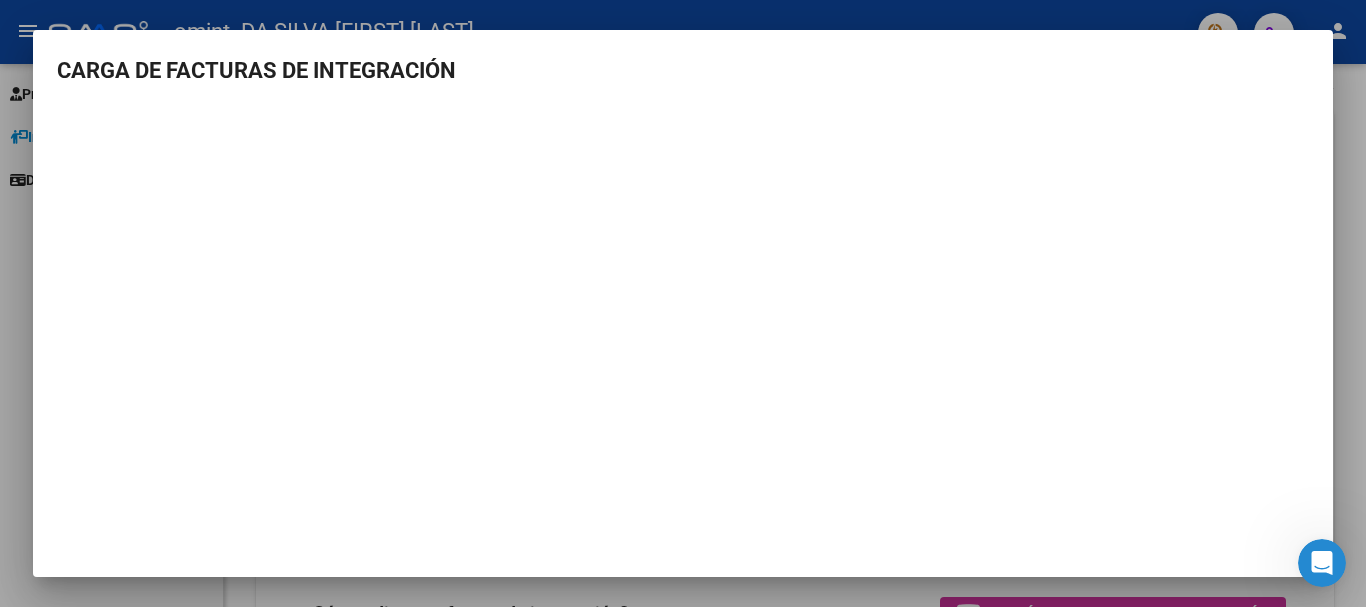 click on "CARGA DE FACTURAS DE INTEGRACIÓN" at bounding box center [683, 70] 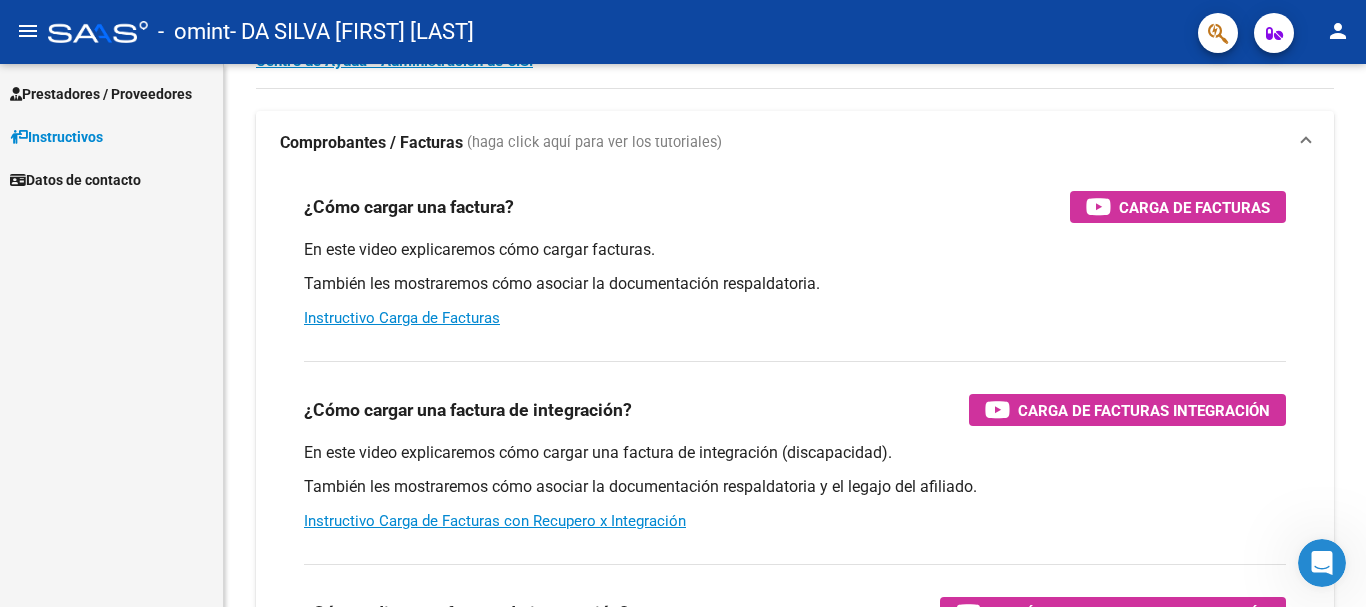 click on "Prestadores / Proveedores" at bounding box center (101, 94) 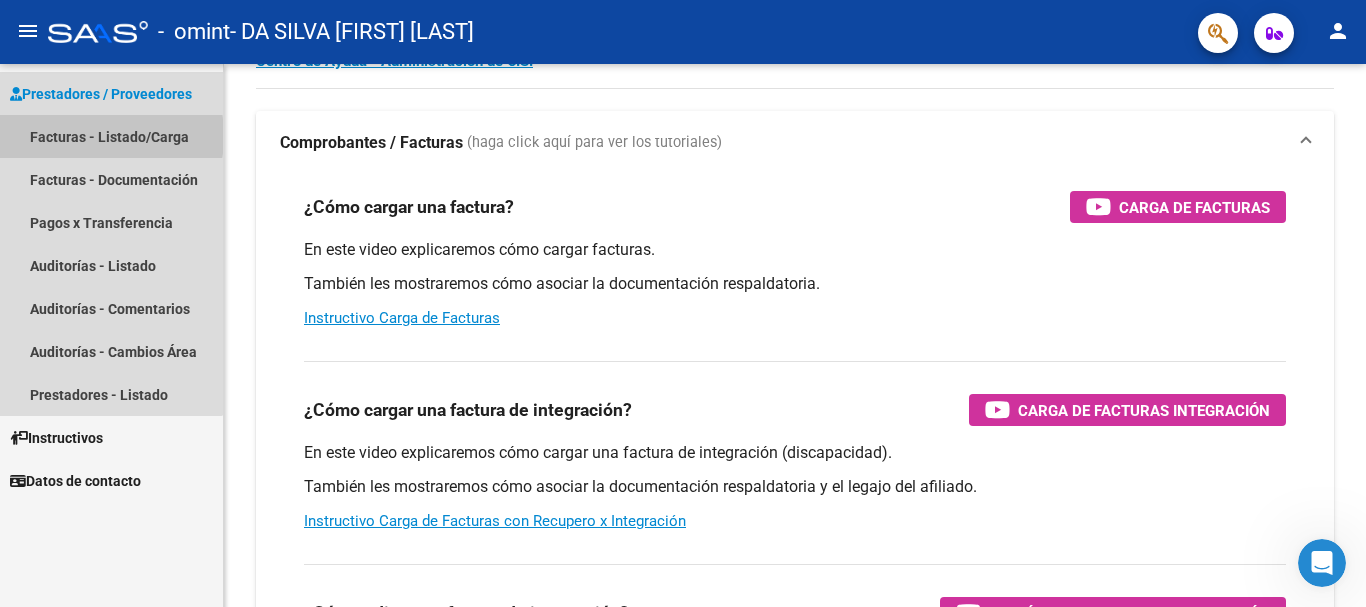 click on "Facturas - Listado/Carga" at bounding box center (111, 136) 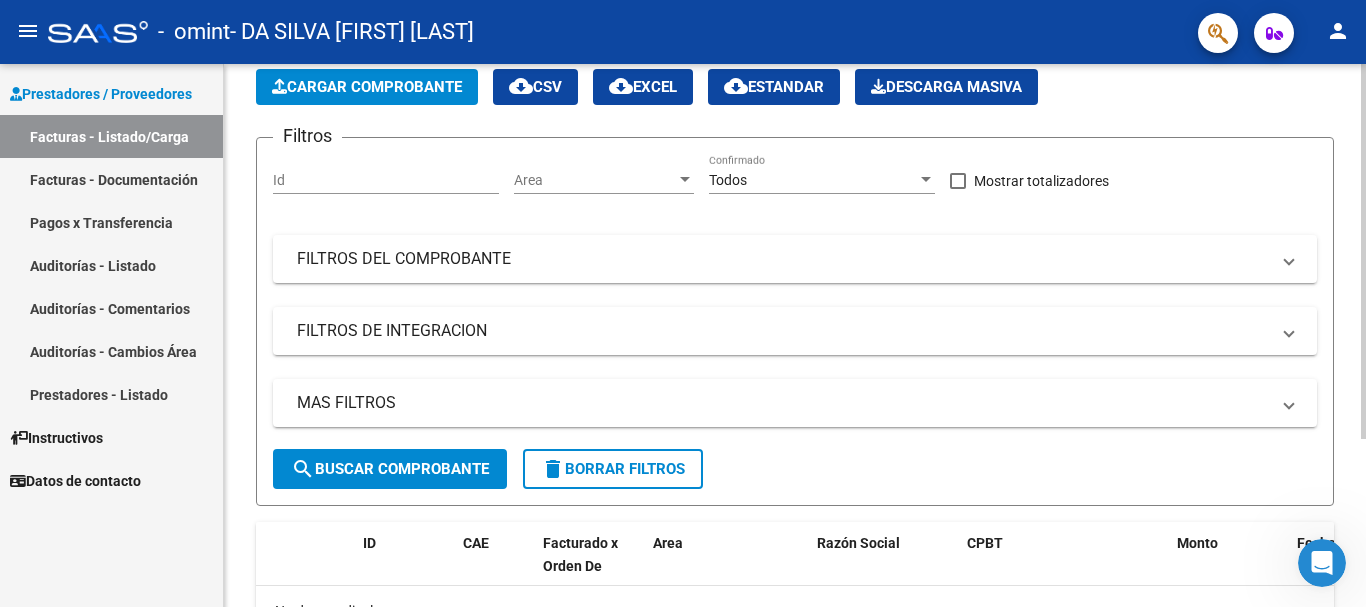 click on "Cargar Comprobante" 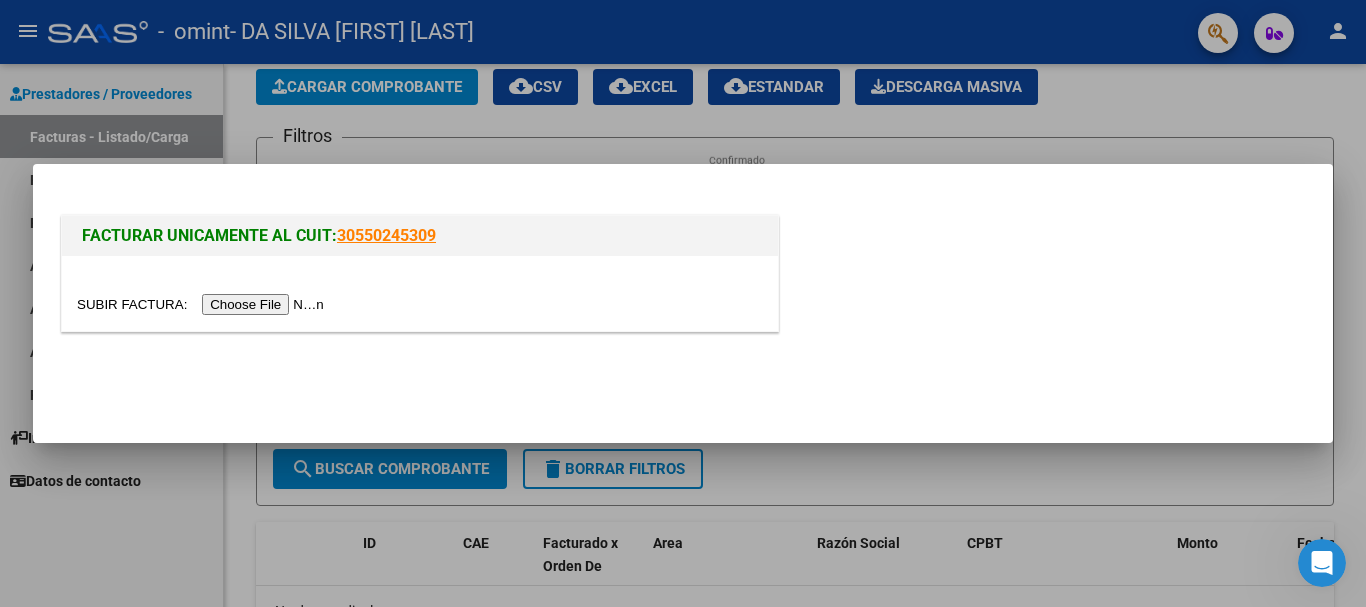 click at bounding box center (203, 304) 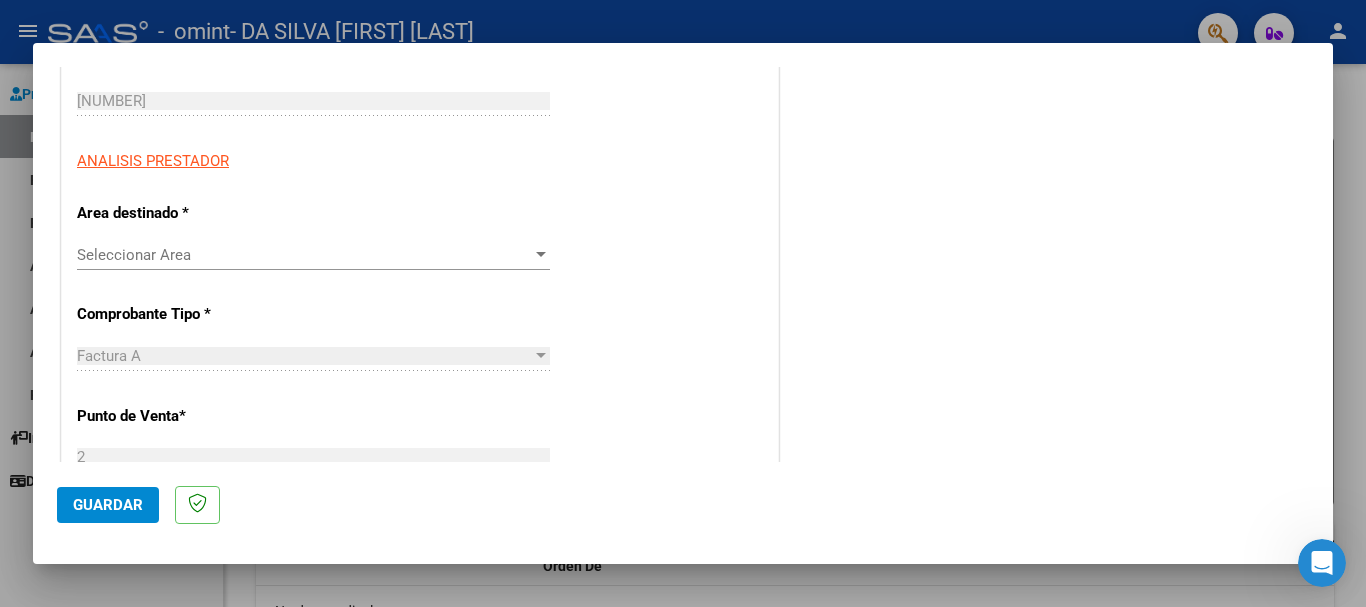 scroll, scrollTop: 300, scrollLeft: 0, axis: vertical 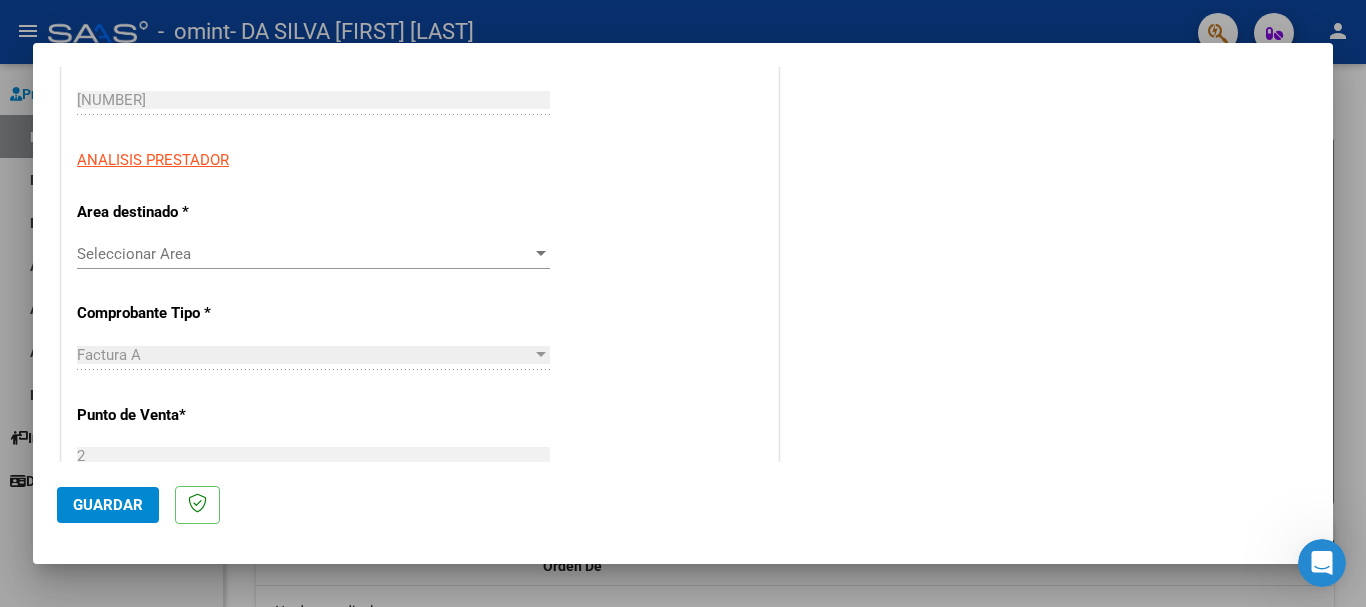 click at bounding box center [541, 254] 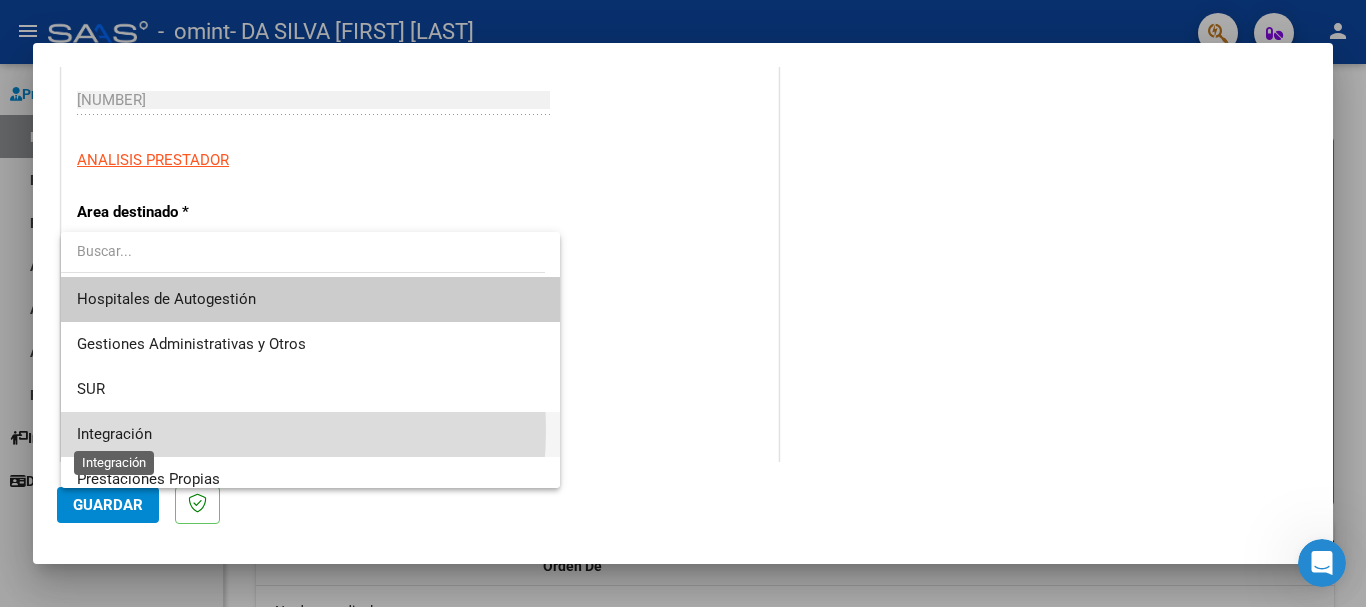 click on "Integración" at bounding box center [114, 434] 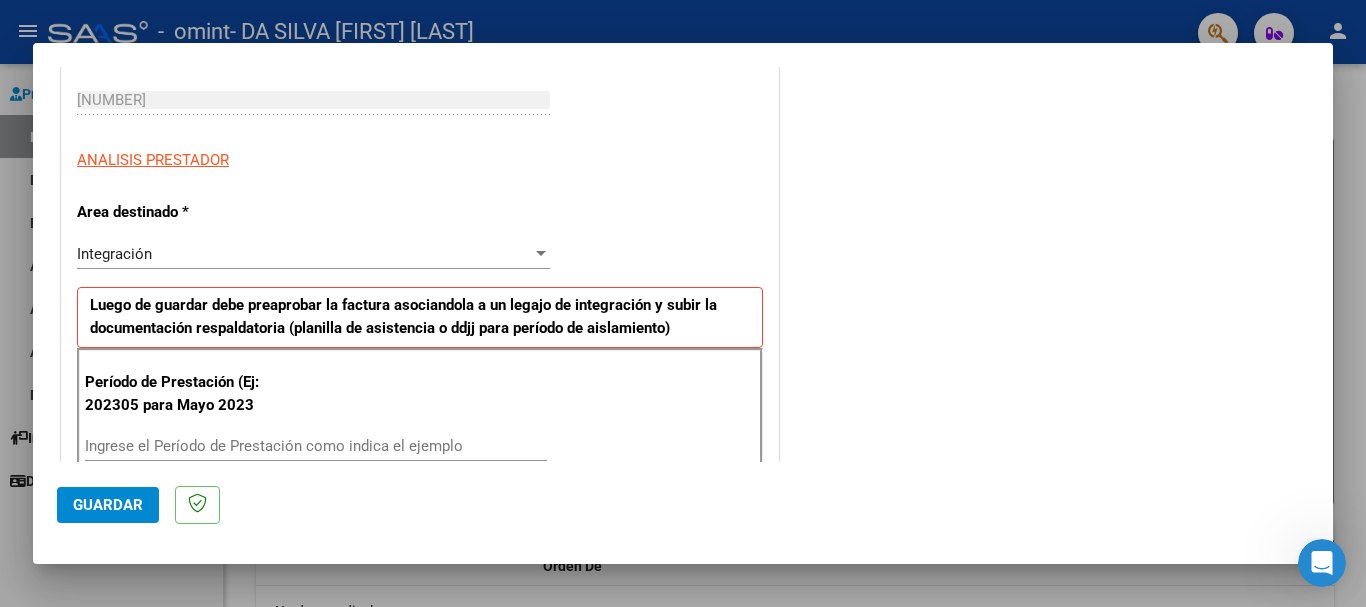 scroll, scrollTop: 400, scrollLeft: 0, axis: vertical 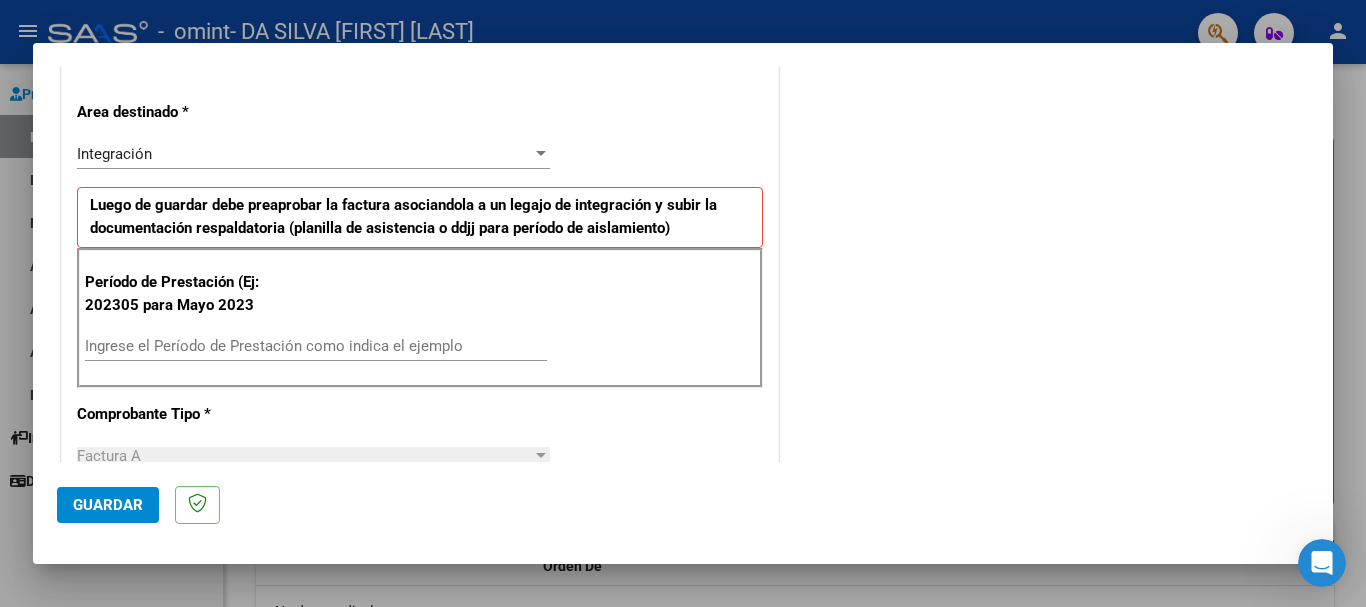 click on "Ingrese el Período de Prestación como indica el ejemplo" at bounding box center [316, 346] 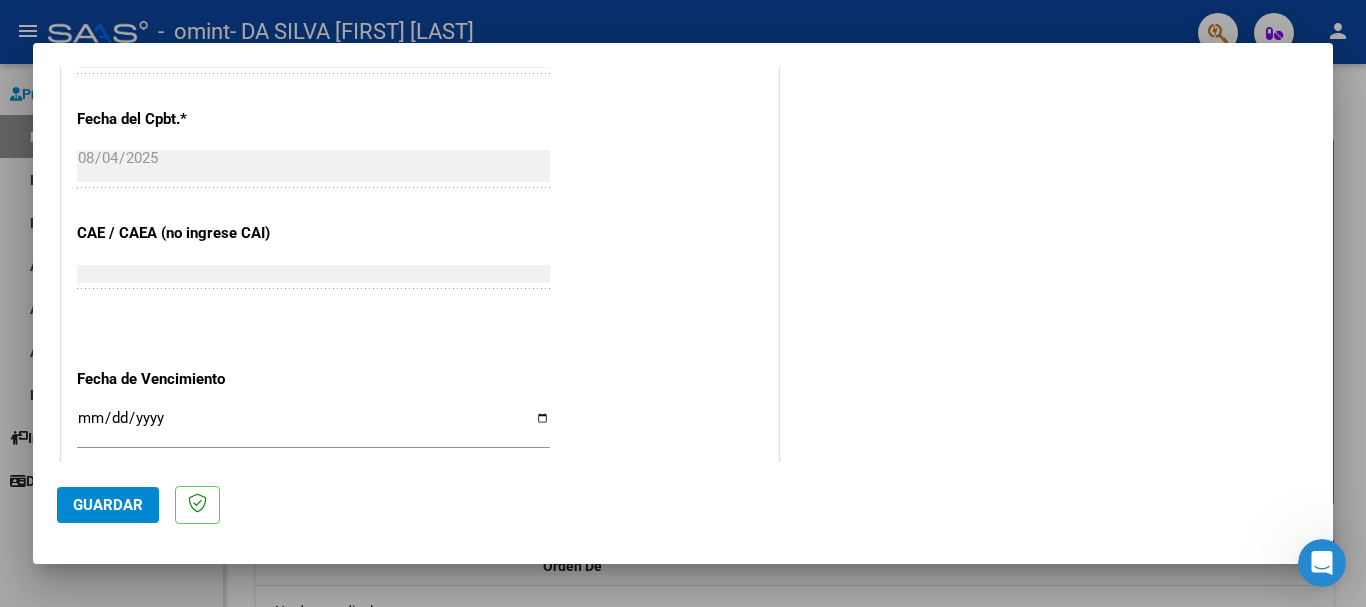 scroll, scrollTop: 1200, scrollLeft: 0, axis: vertical 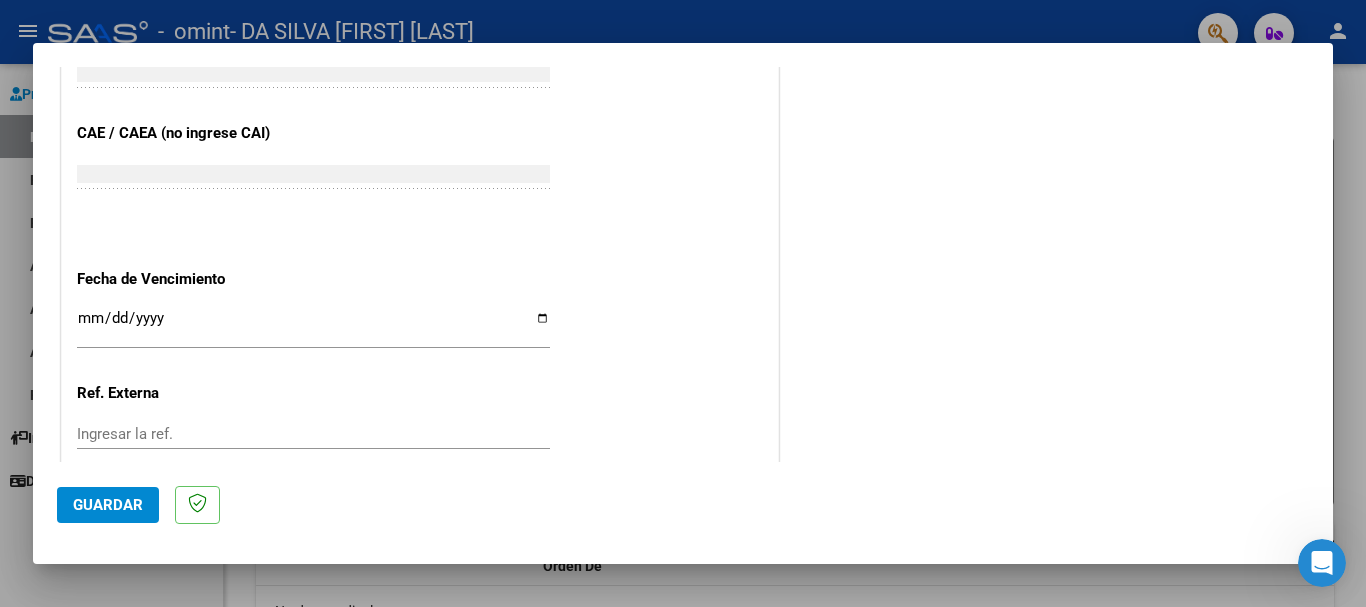 type on "202506" 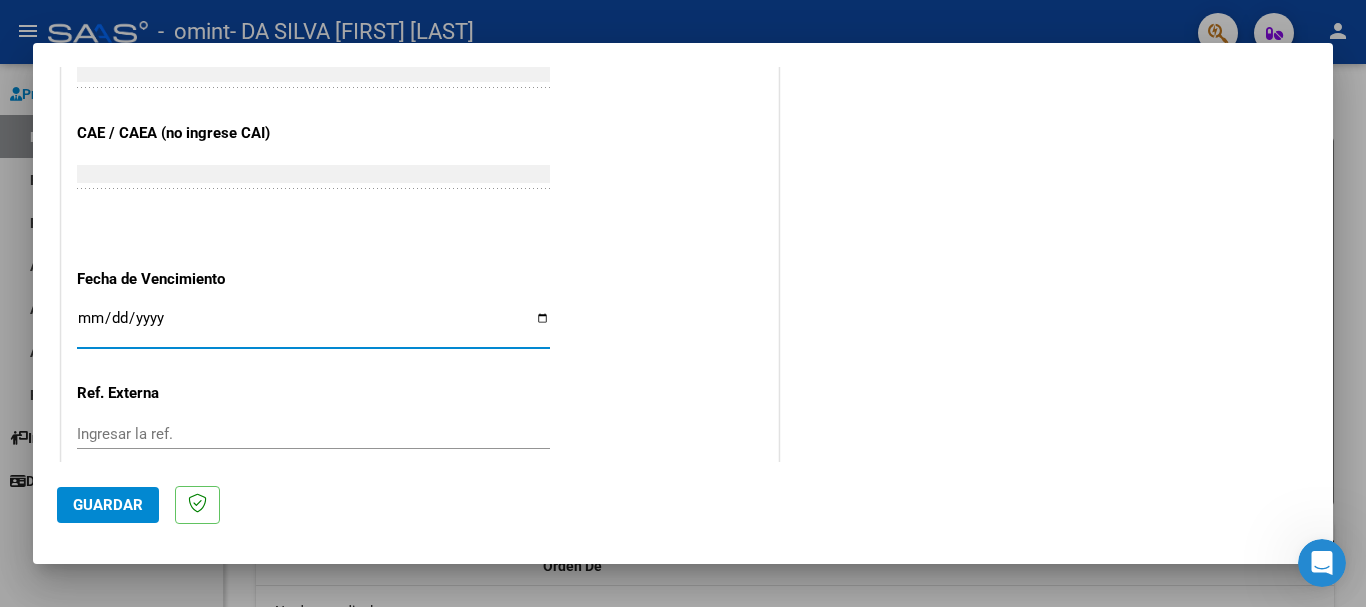 click on "Ingresar la fecha" at bounding box center (313, 326) 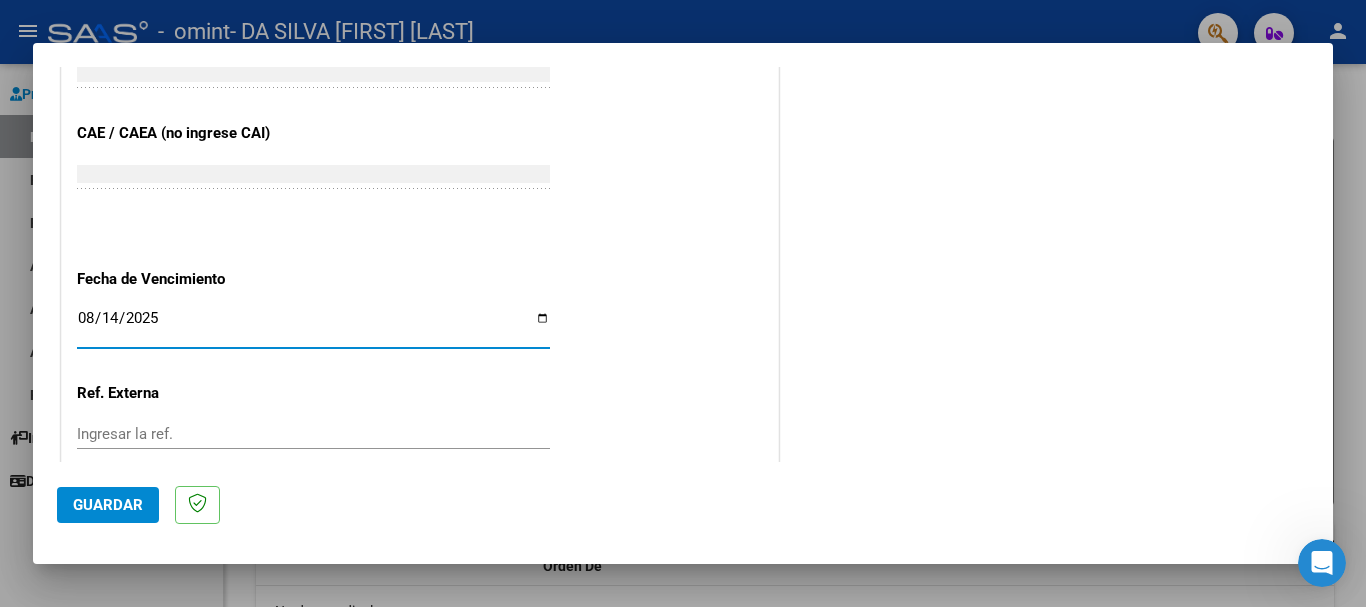 type on "2025-08-14" 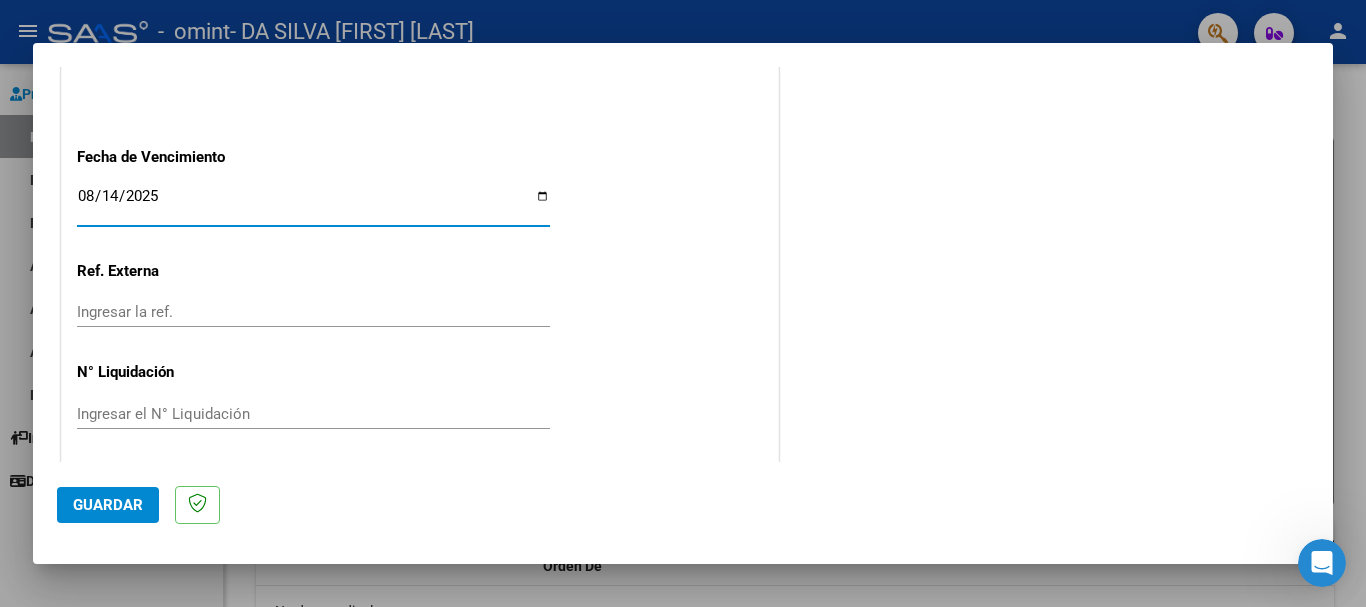 scroll, scrollTop: 1327, scrollLeft: 0, axis: vertical 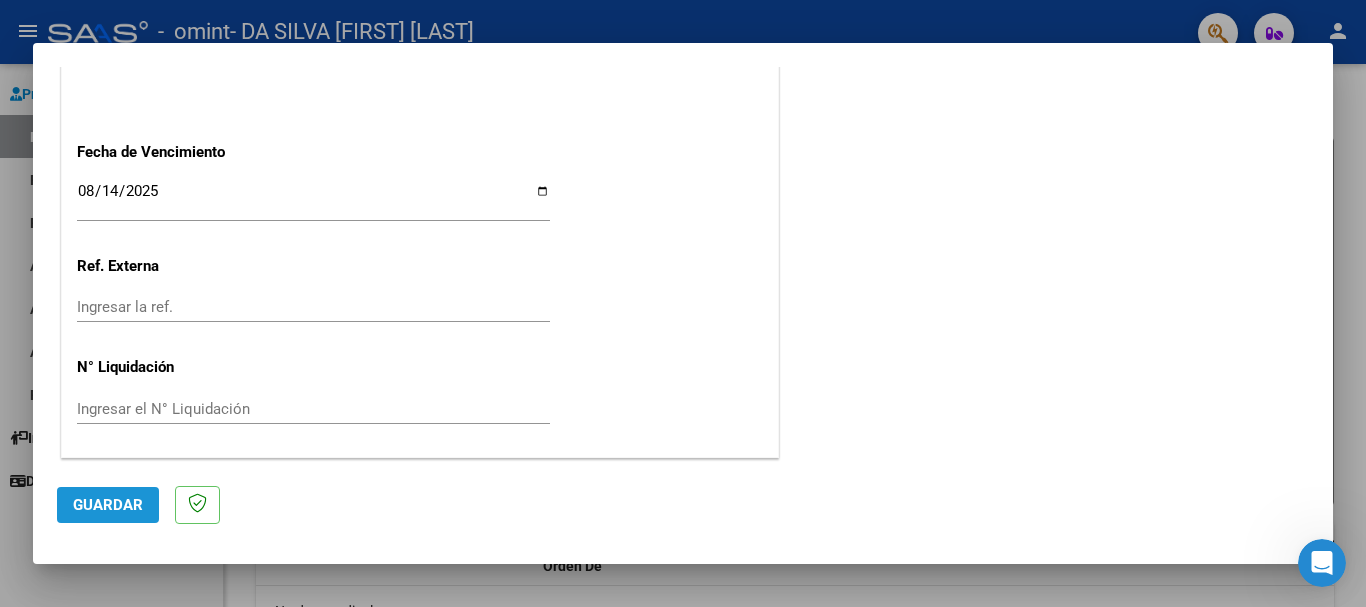 click on "Guardar" 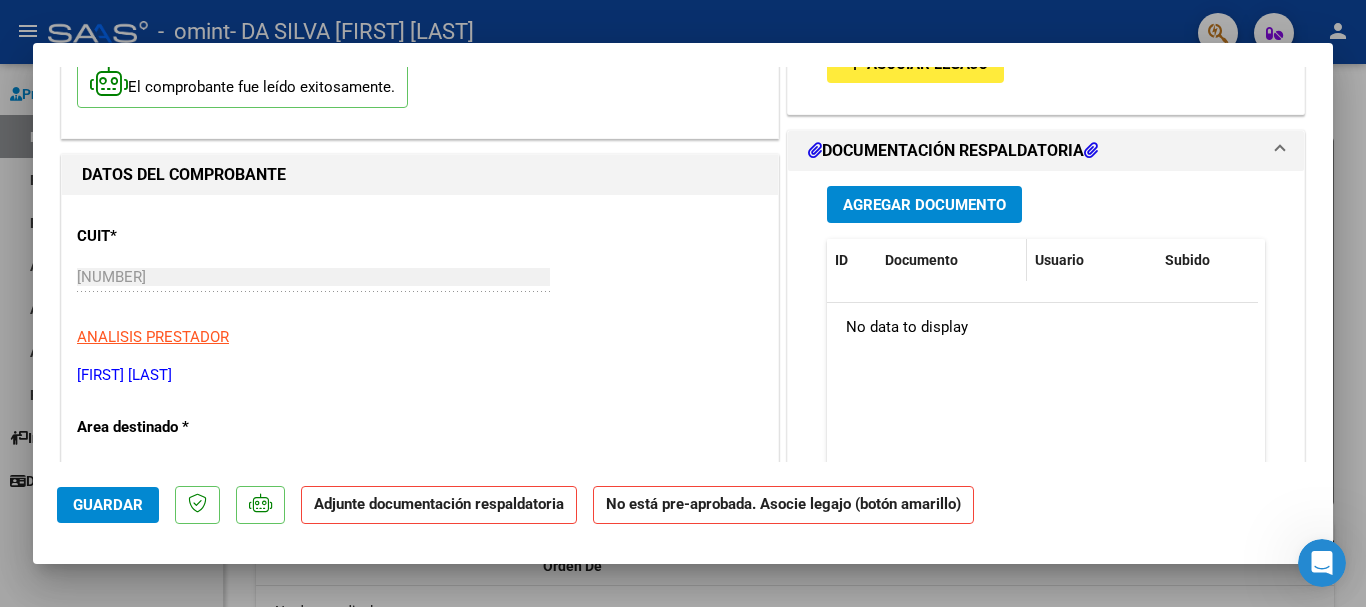 scroll, scrollTop: 0, scrollLeft: 0, axis: both 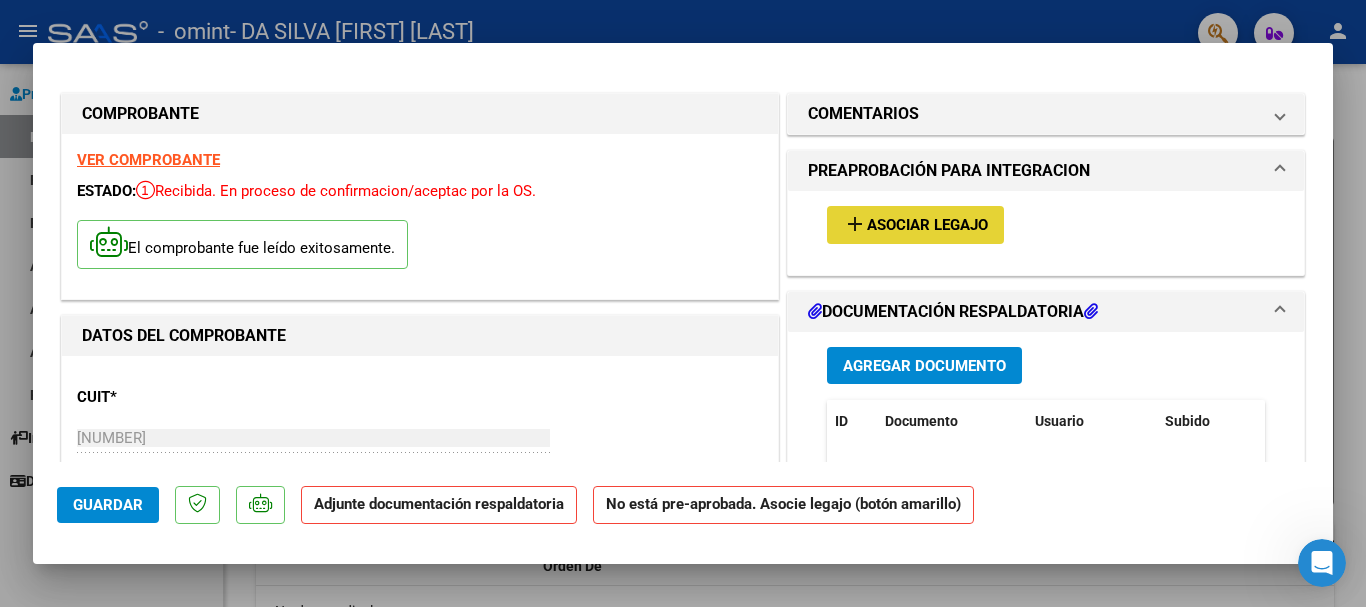 click on "Asociar Legajo" at bounding box center [927, 226] 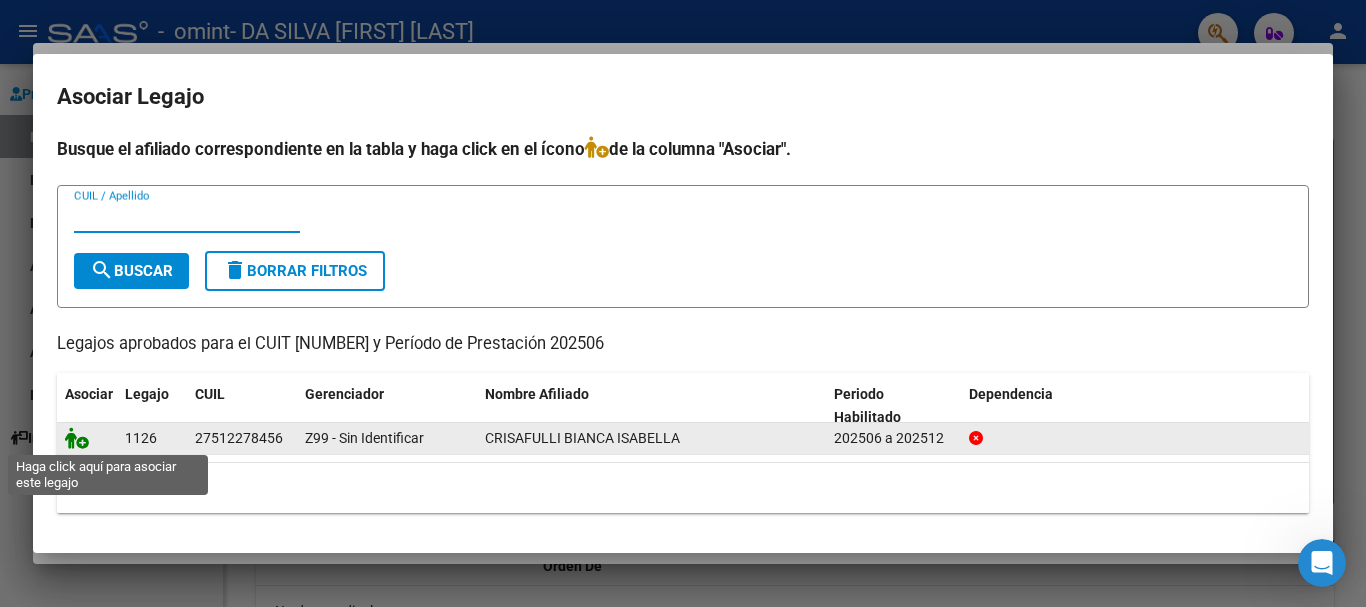 click 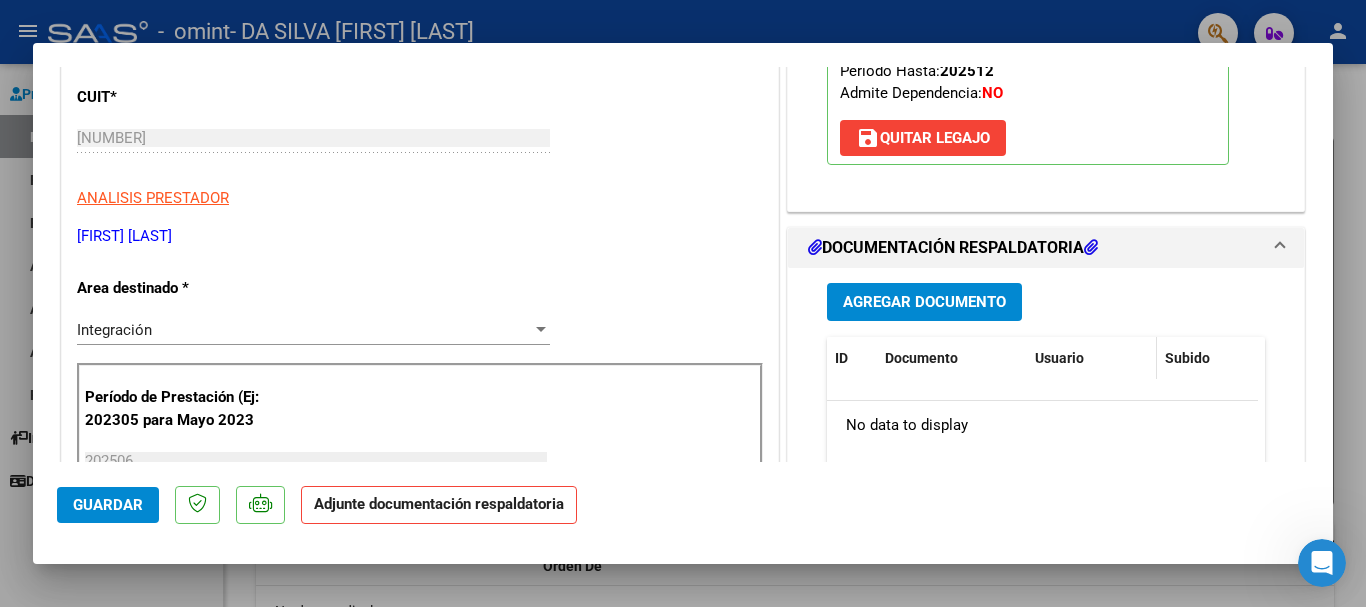 scroll, scrollTop: 400, scrollLeft: 0, axis: vertical 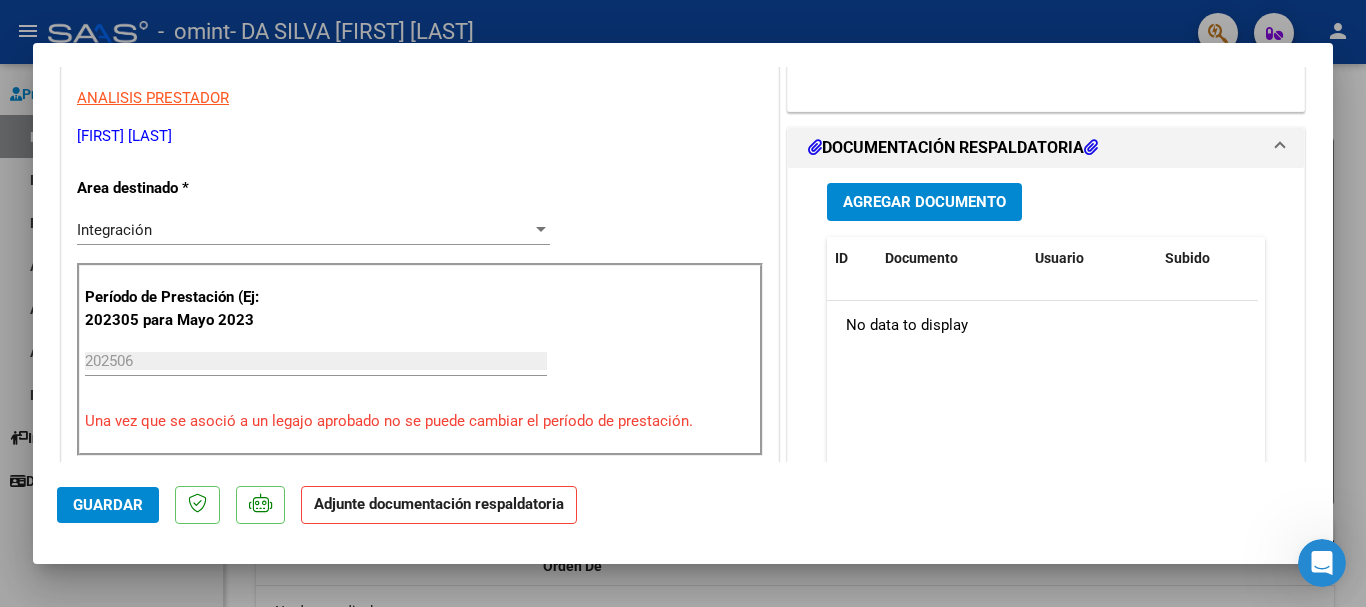 click on "Agregar Documento" at bounding box center [924, 201] 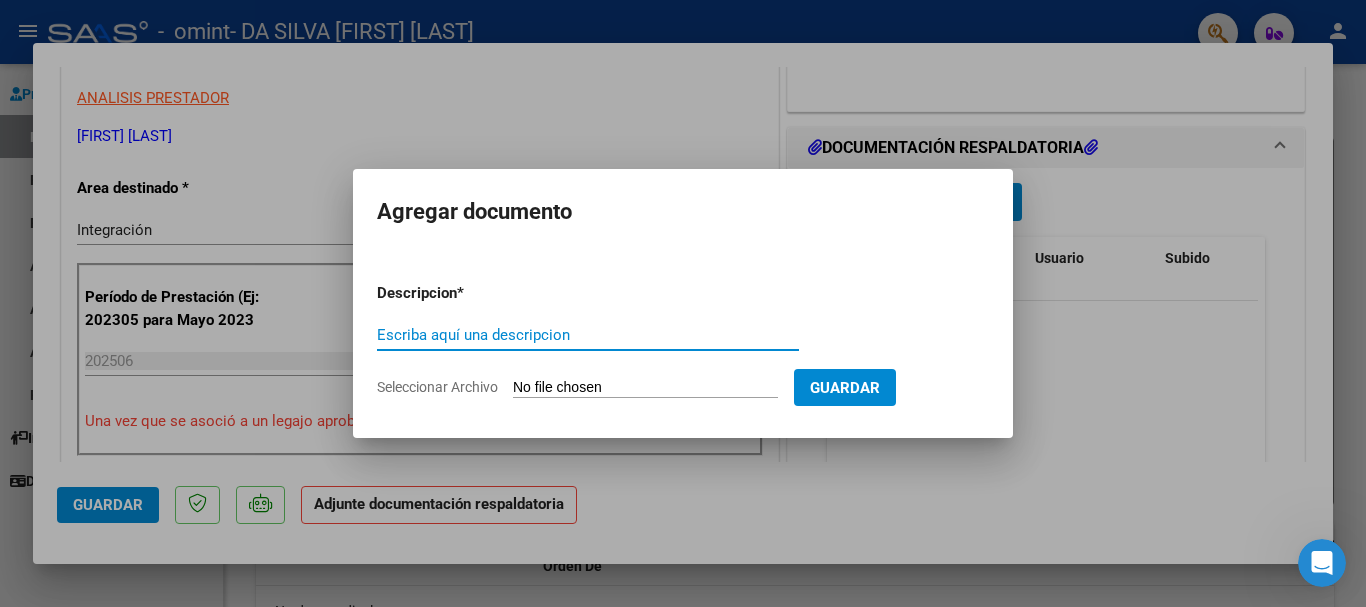 click on "Escriba aquí una descripcion" at bounding box center [588, 335] 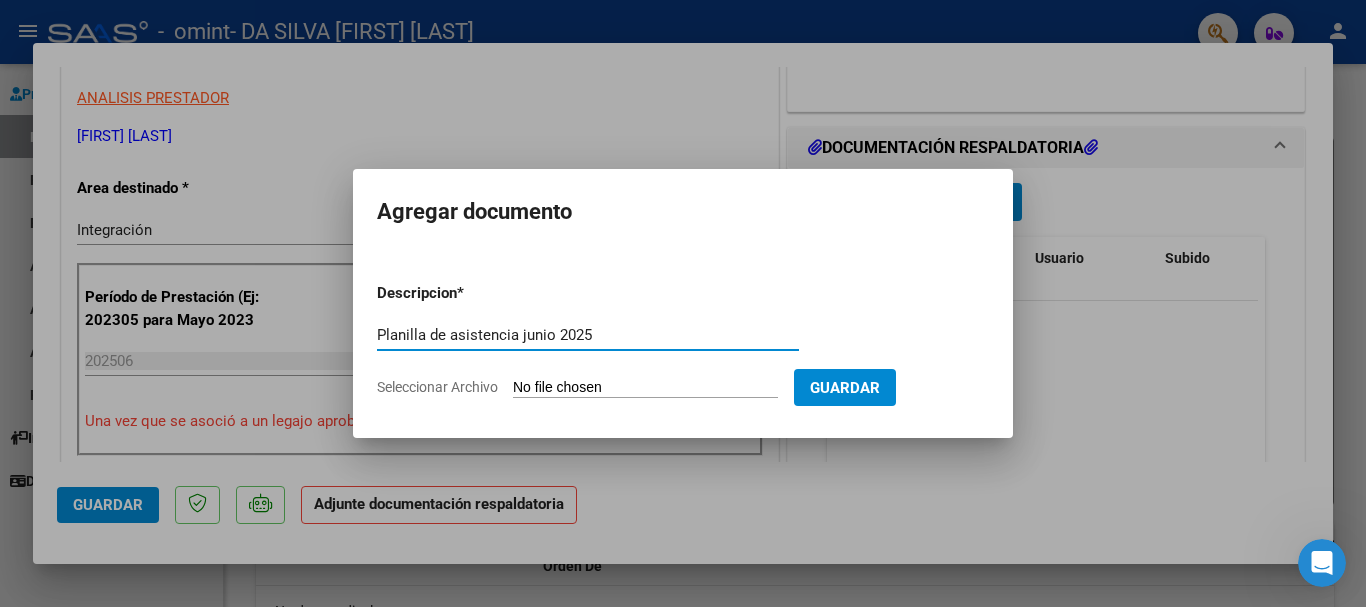 type on "Planilla de asistencia junio 2025" 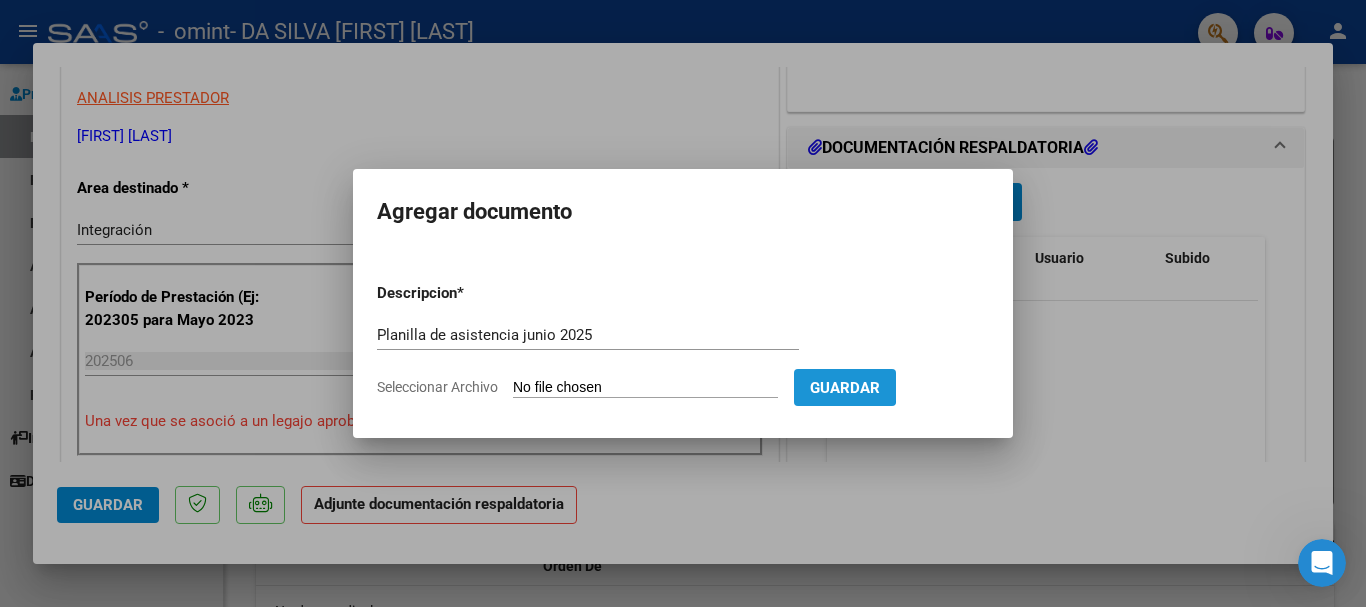 click on "Guardar" at bounding box center (845, 388) 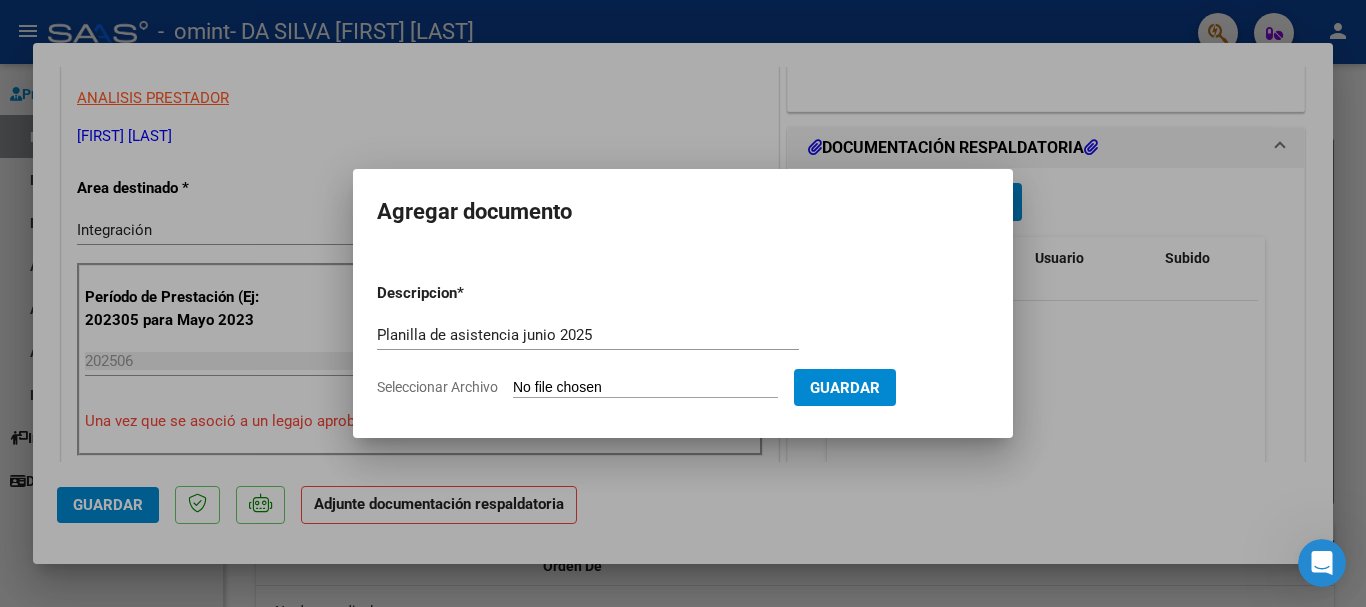 click on "Seleccionar Archivo" at bounding box center (645, 388) 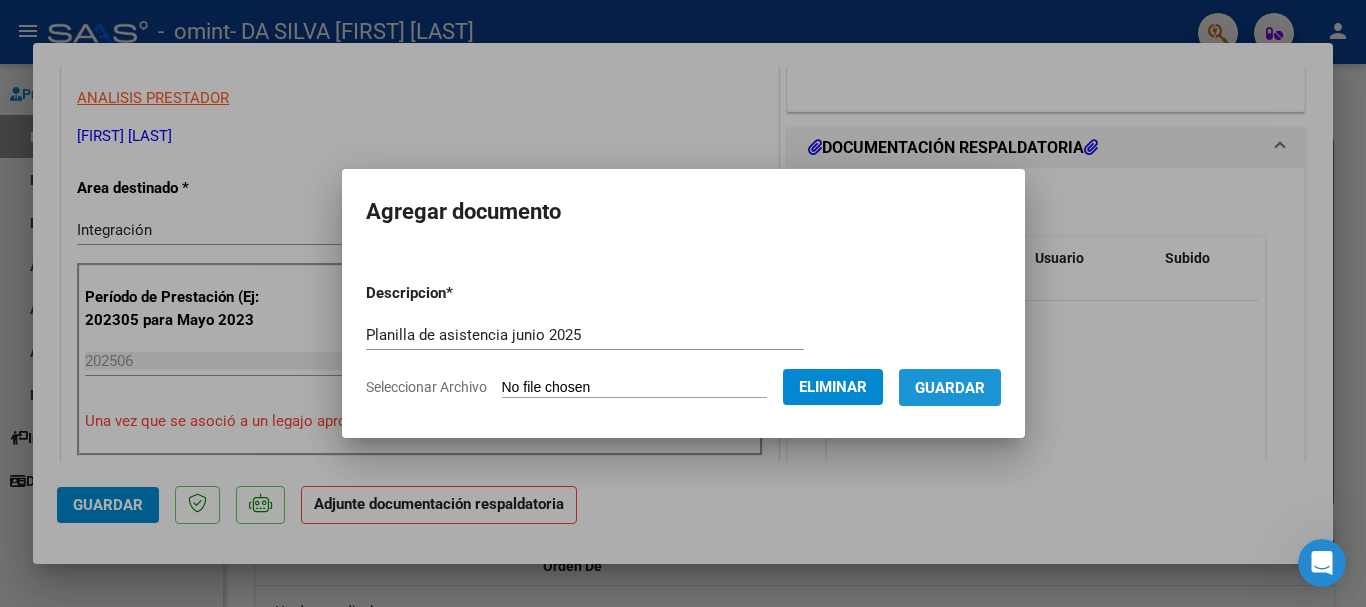 click on "Guardar" at bounding box center [950, 388] 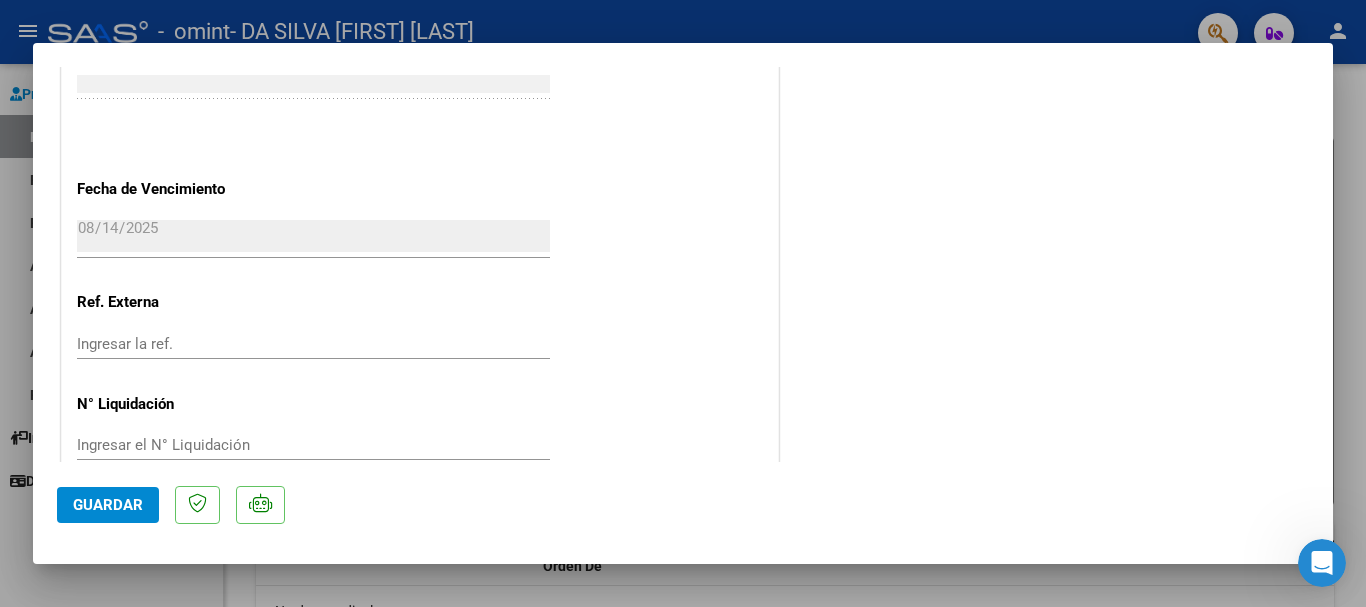 scroll, scrollTop: 1395, scrollLeft: 0, axis: vertical 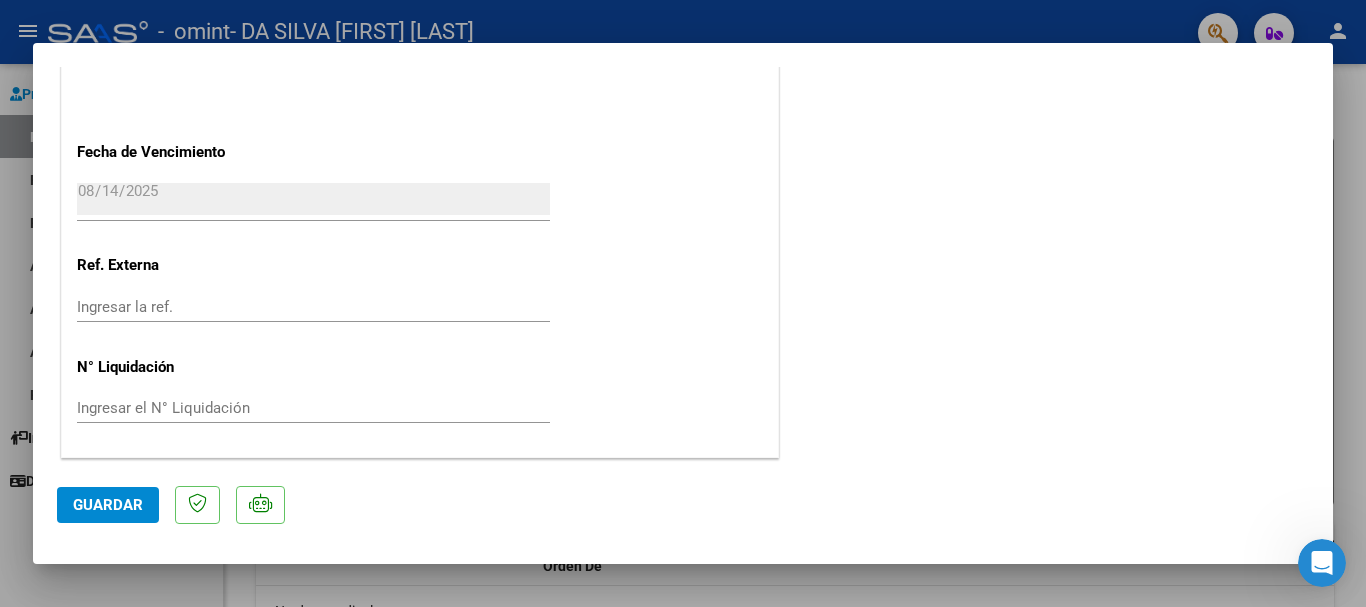click on "Guardar" 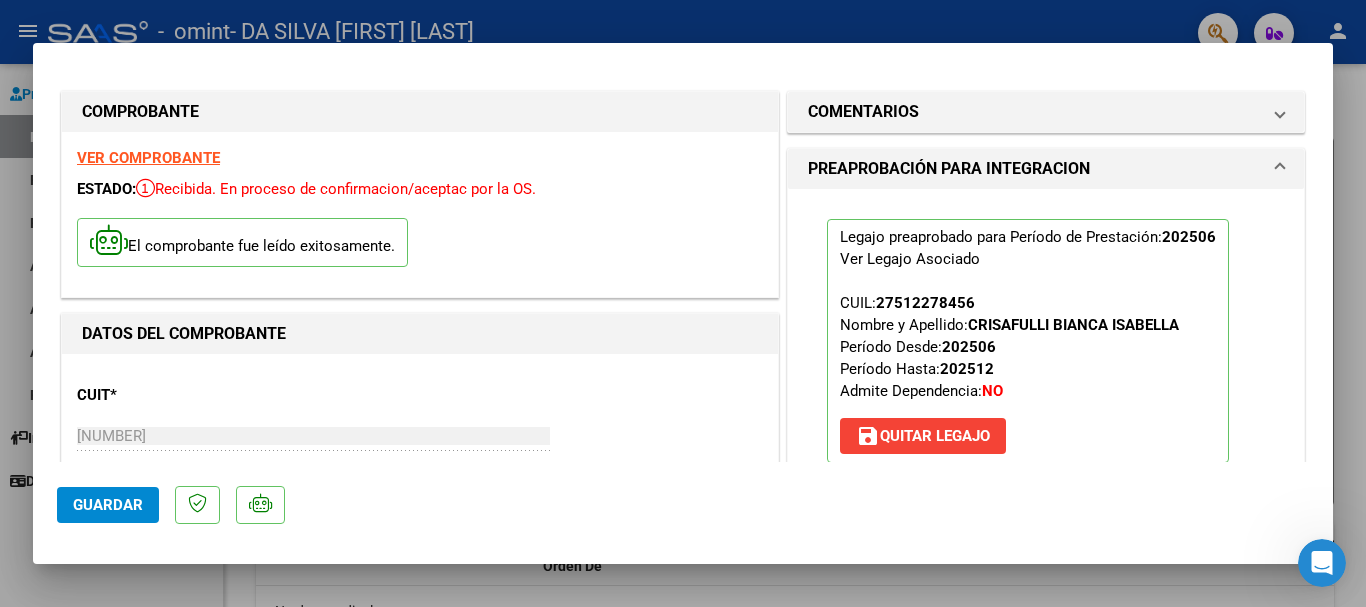 scroll, scrollTop: 0, scrollLeft: 0, axis: both 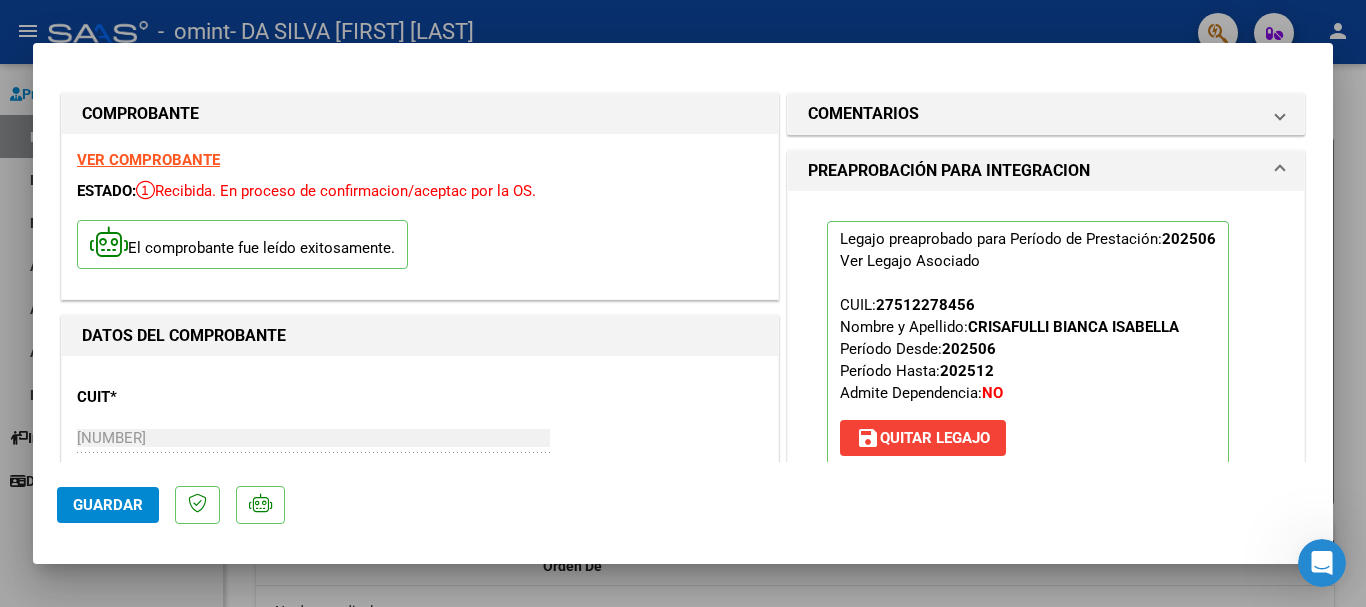click at bounding box center (683, 303) 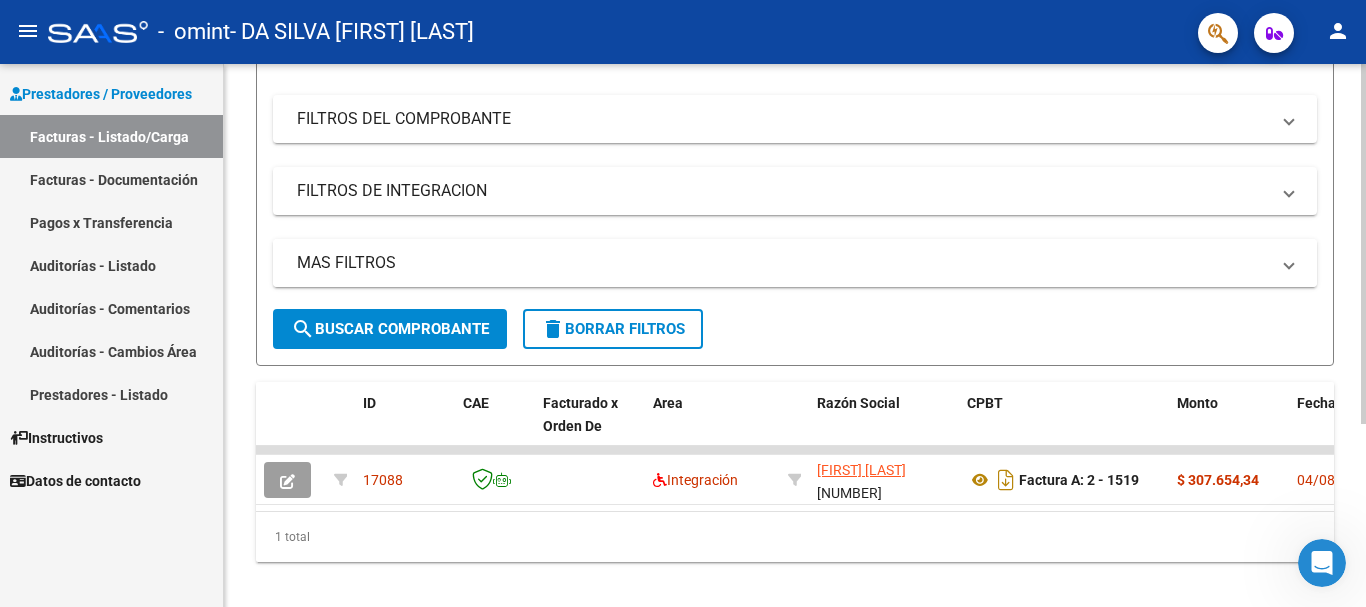scroll, scrollTop: 275, scrollLeft: 0, axis: vertical 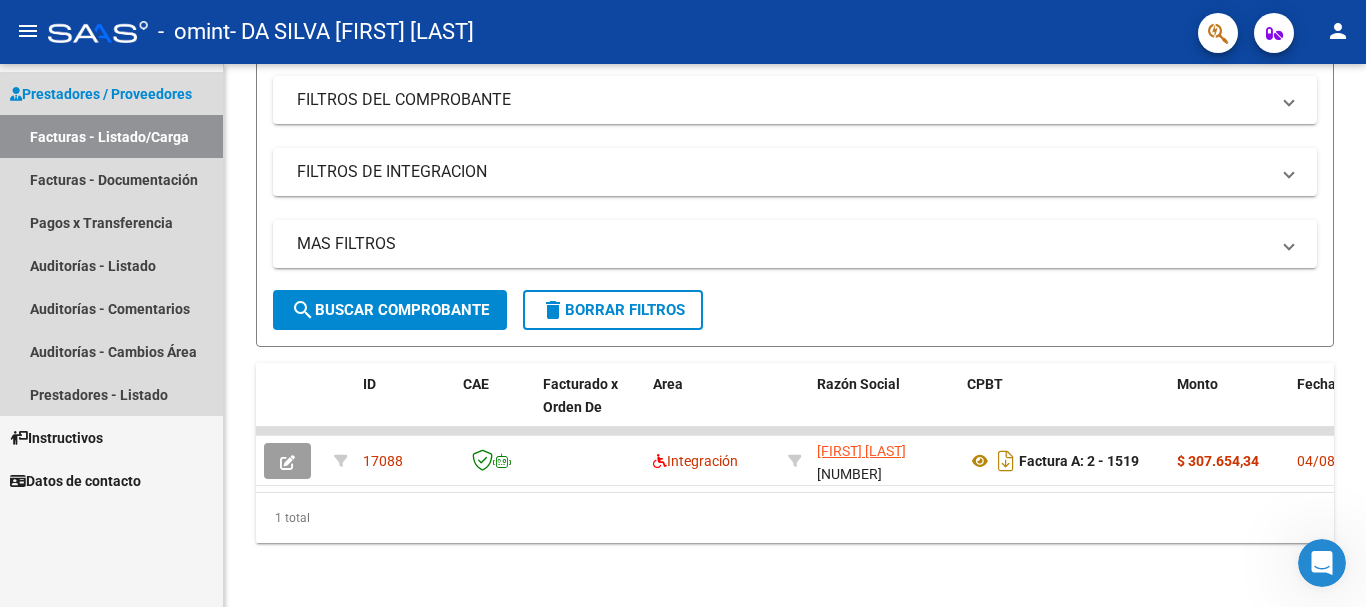 click on "Facturas - Listado/Carga" at bounding box center [111, 136] 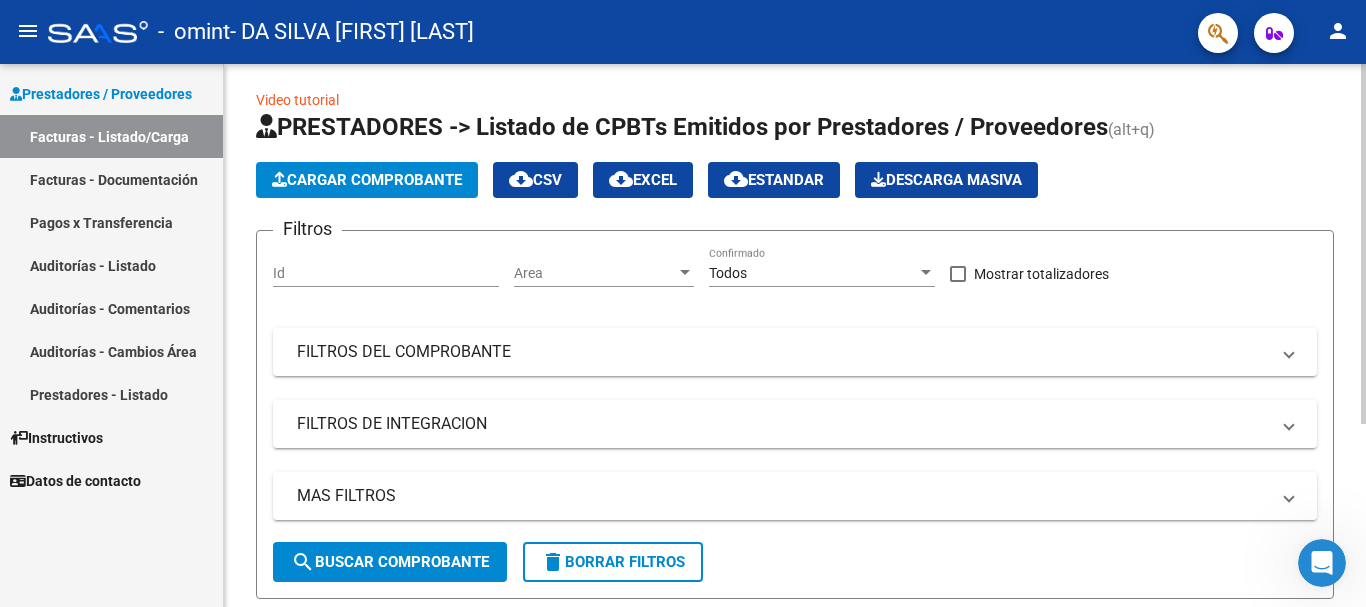 scroll, scrollTop: 0, scrollLeft: 0, axis: both 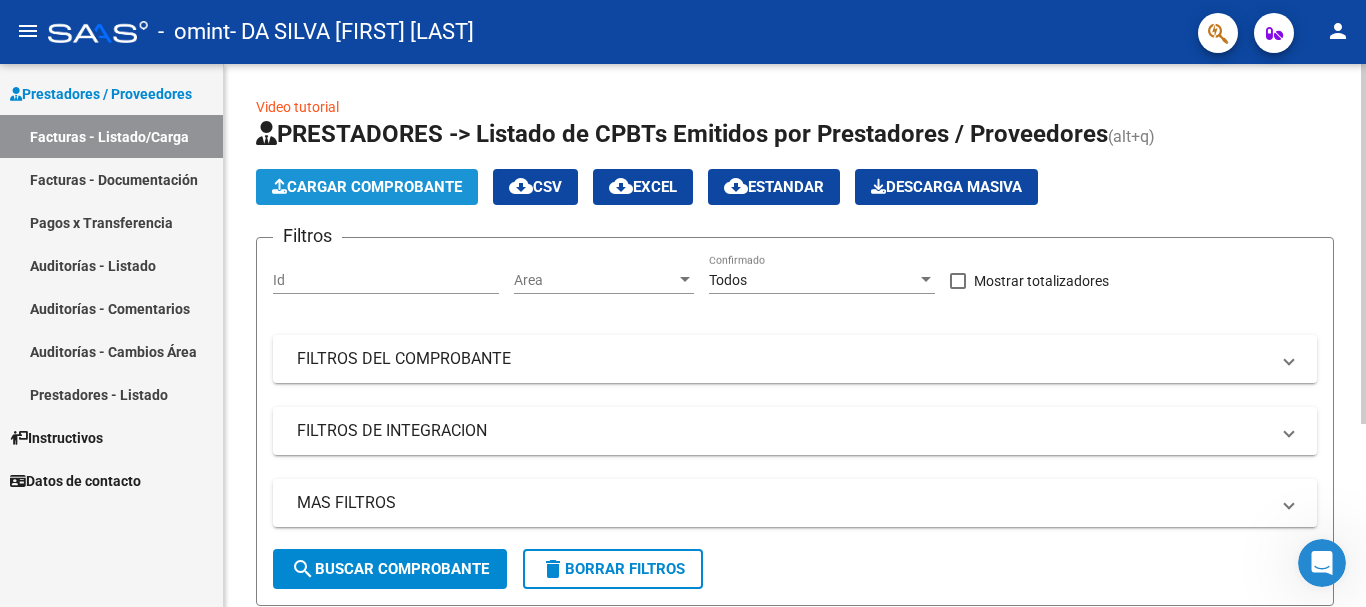 click on "Cargar Comprobante" 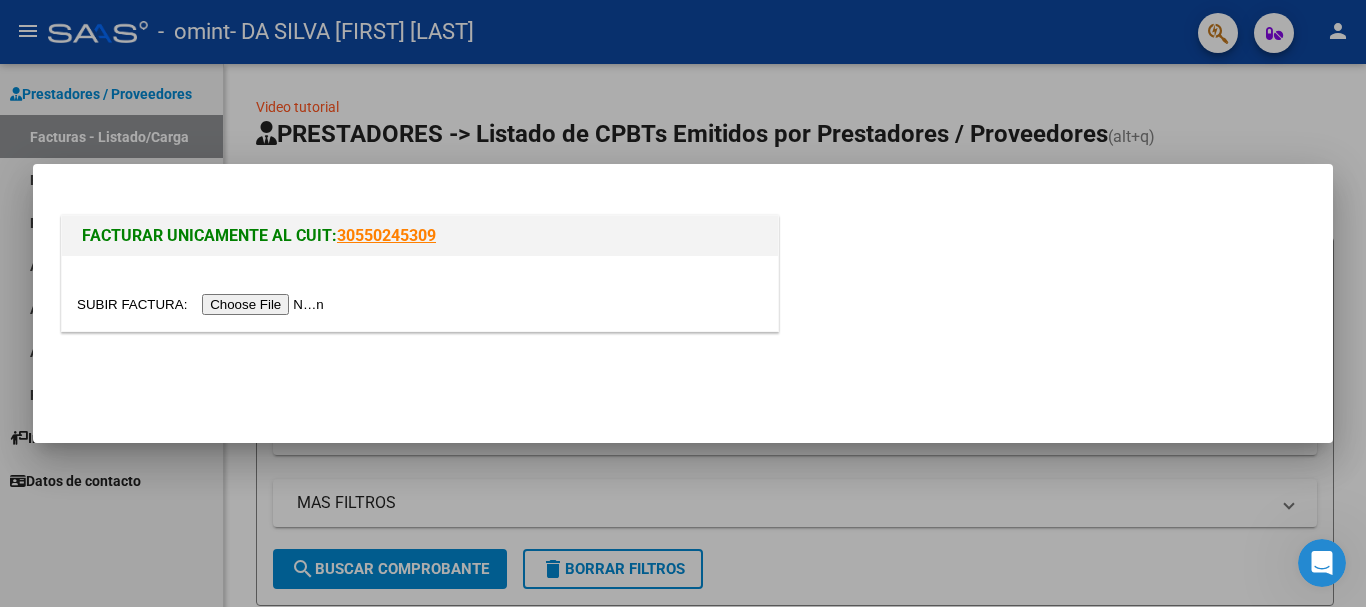 click at bounding box center [203, 304] 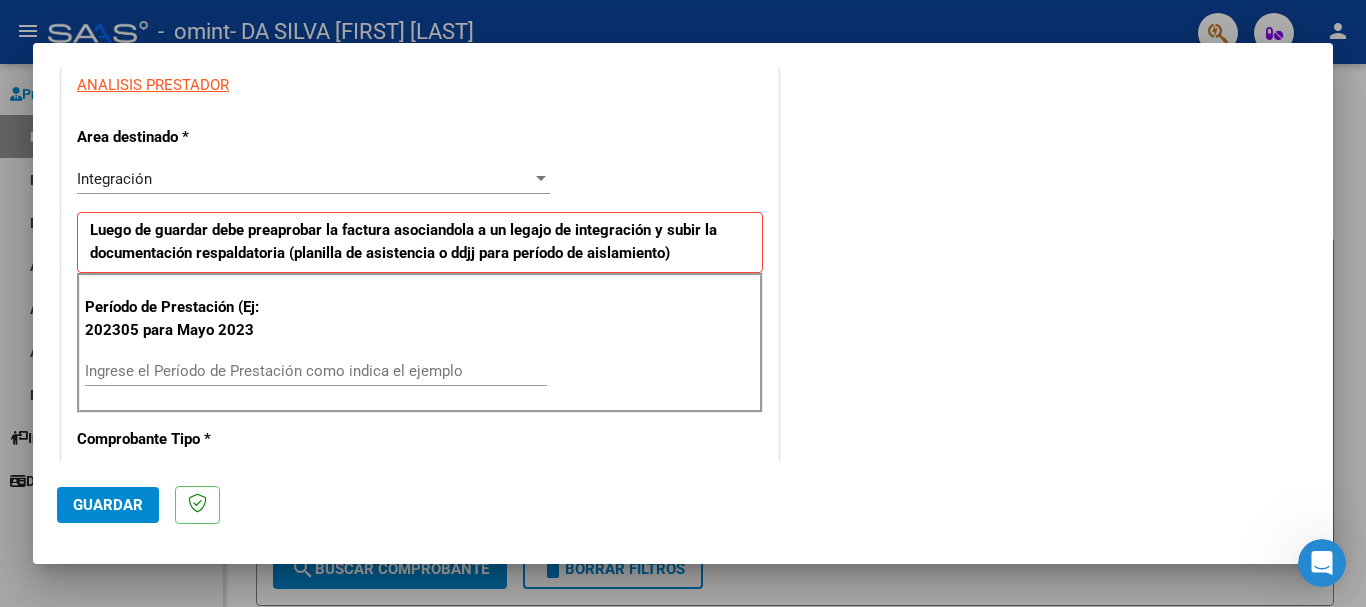 scroll, scrollTop: 400, scrollLeft: 0, axis: vertical 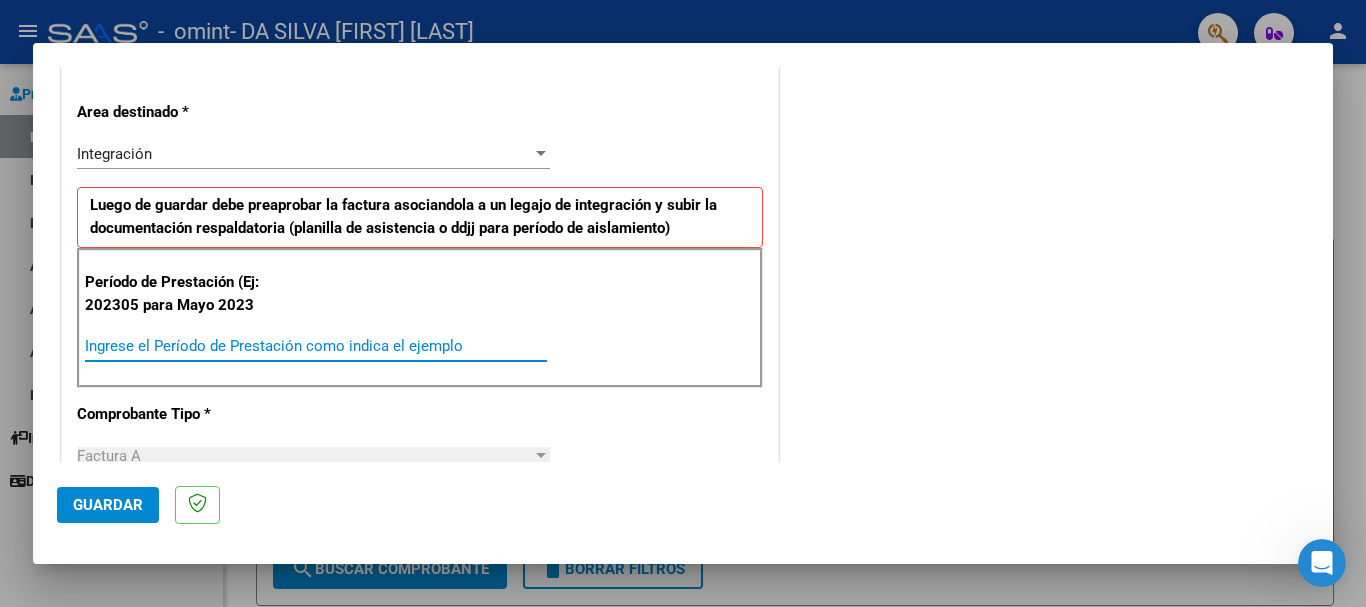click on "Ingrese el Período de Prestación como indica el ejemplo" at bounding box center [316, 346] 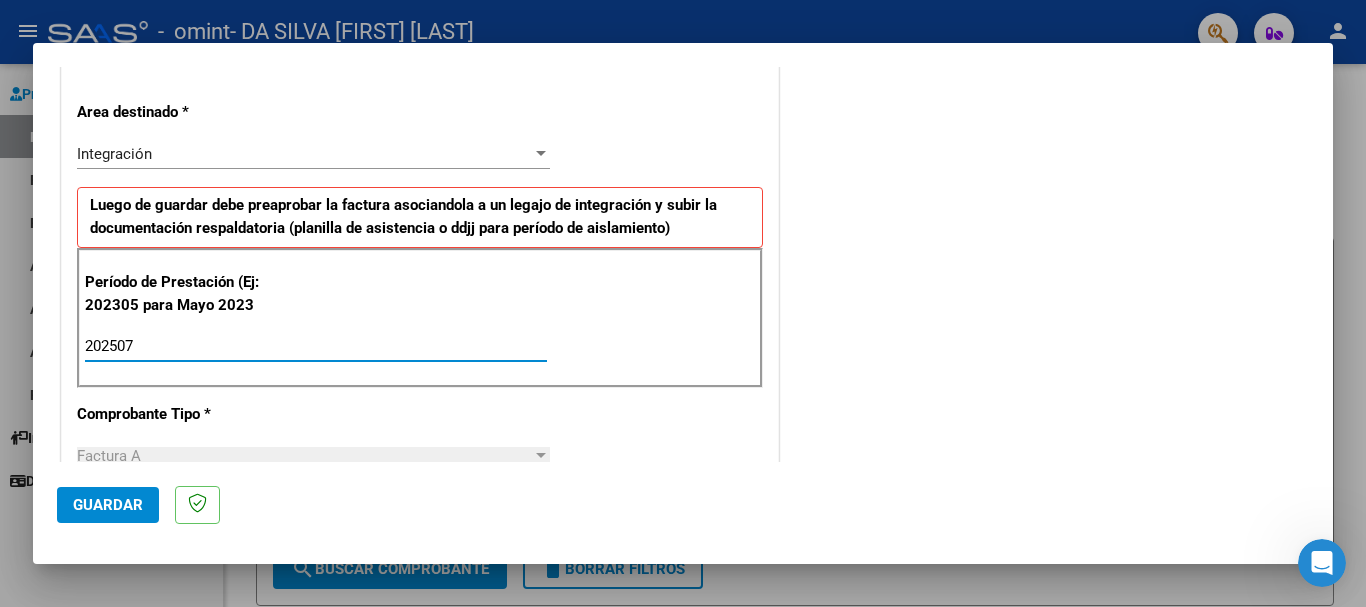 type on "202507" 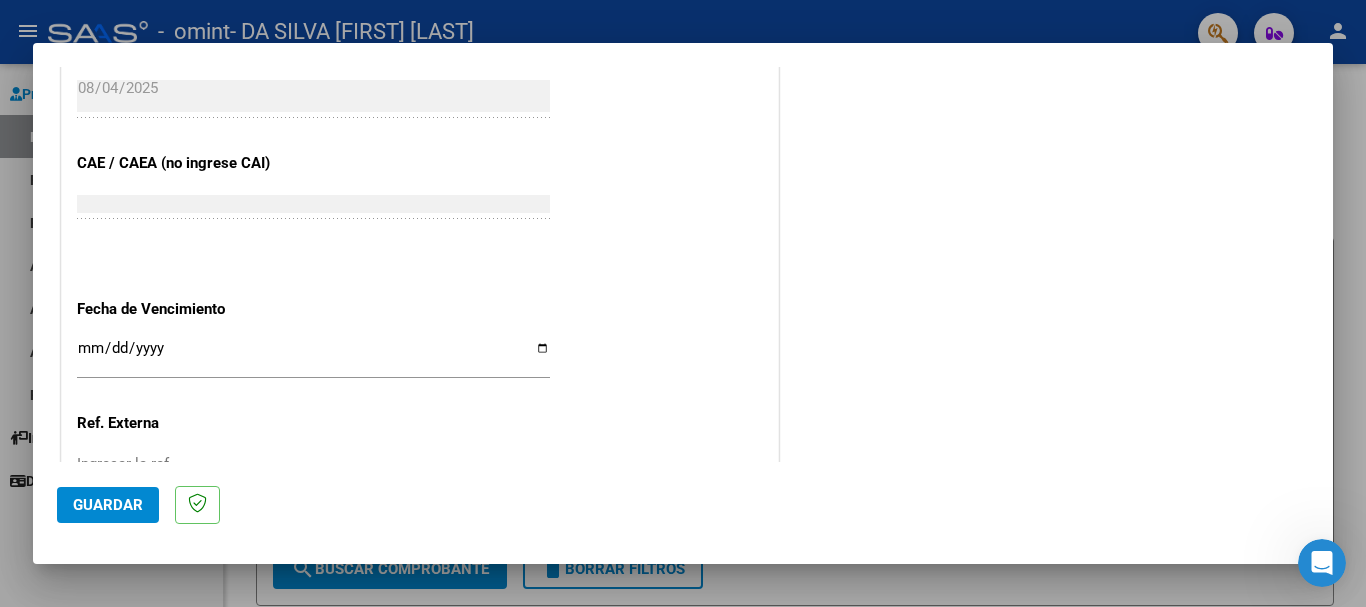 scroll, scrollTop: 1200, scrollLeft: 0, axis: vertical 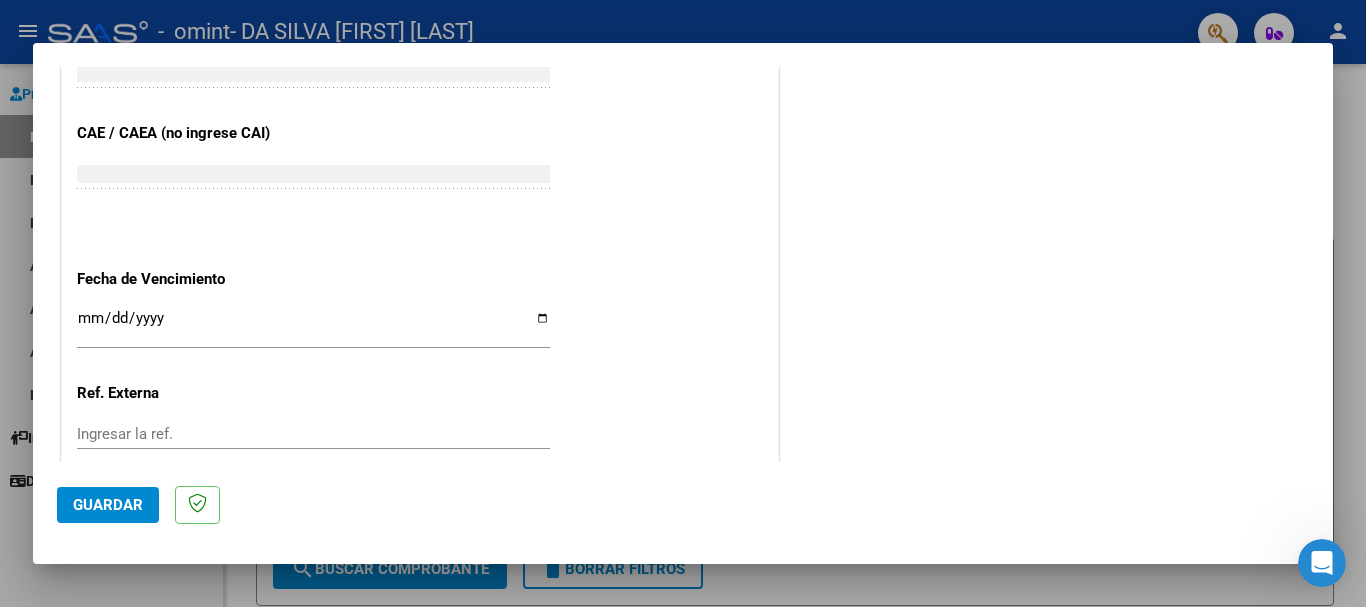 click on "Ingresar la fecha" at bounding box center [313, 326] 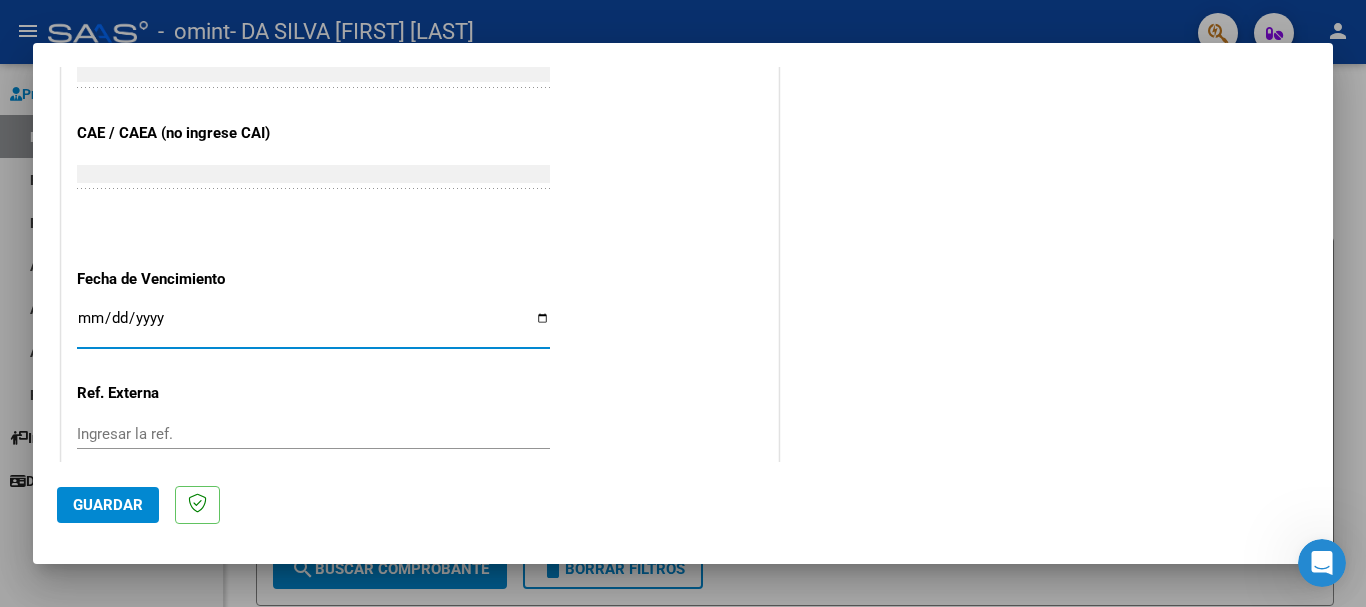 type on "2025-08-14" 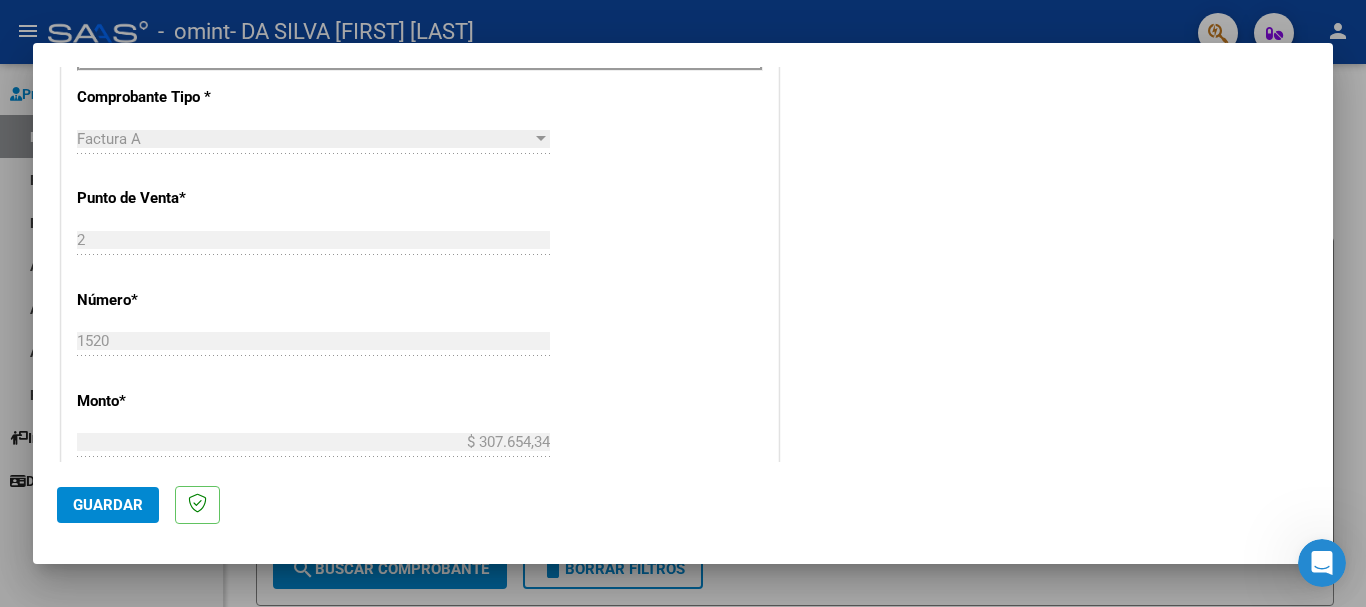 scroll, scrollTop: 700, scrollLeft: 0, axis: vertical 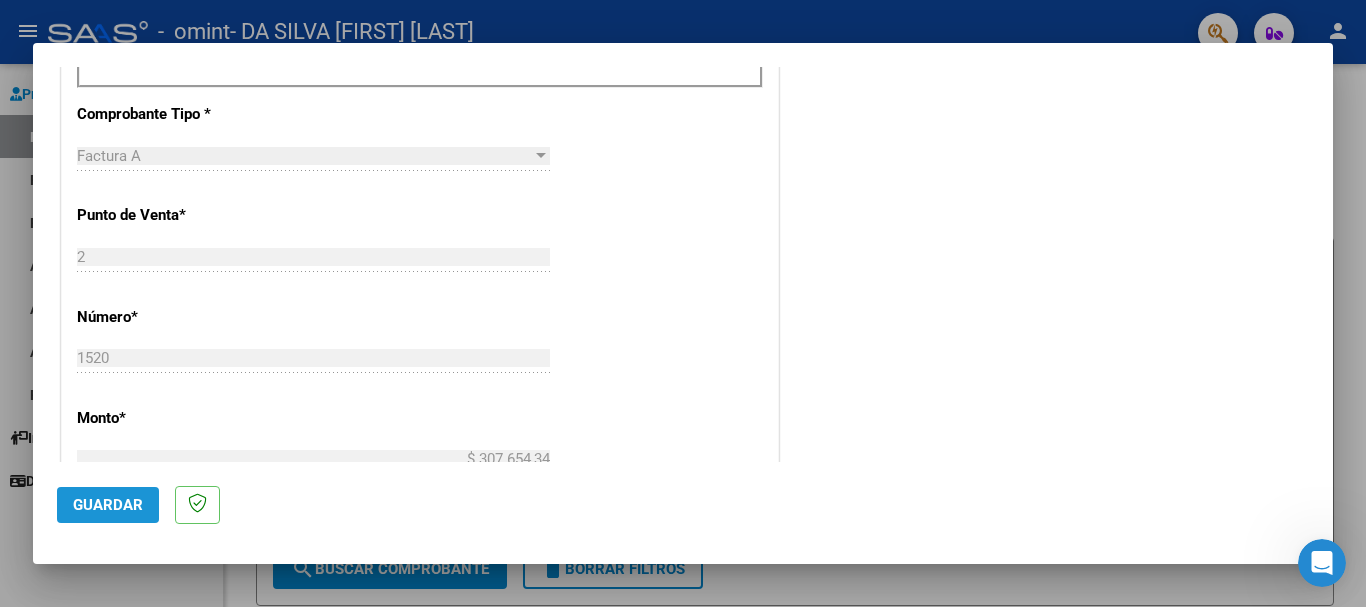 click on "Guardar" 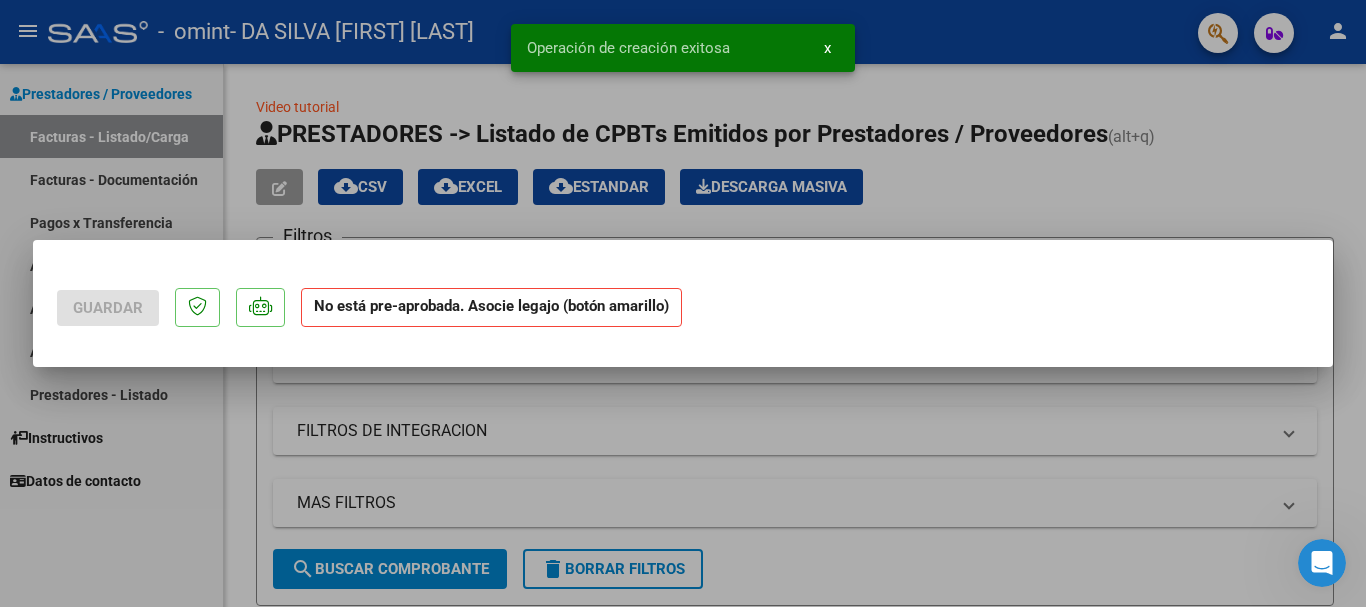 scroll, scrollTop: 0, scrollLeft: 0, axis: both 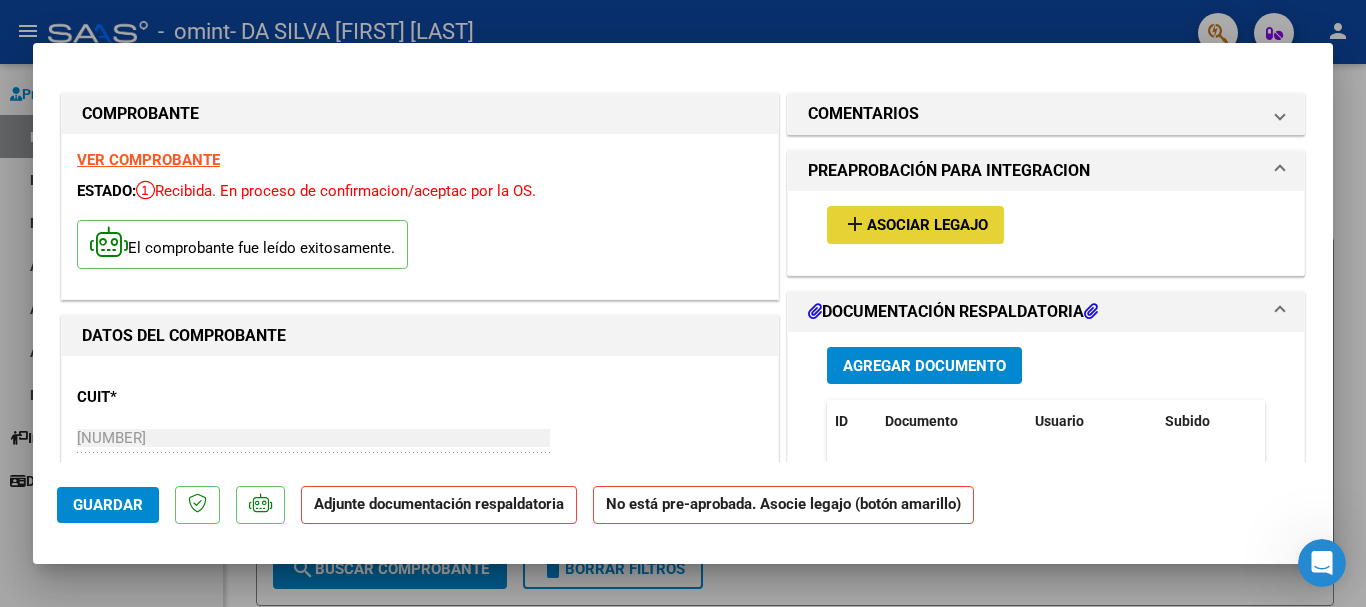 click on "Asociar Legajo" at bounding box center [927, 226] 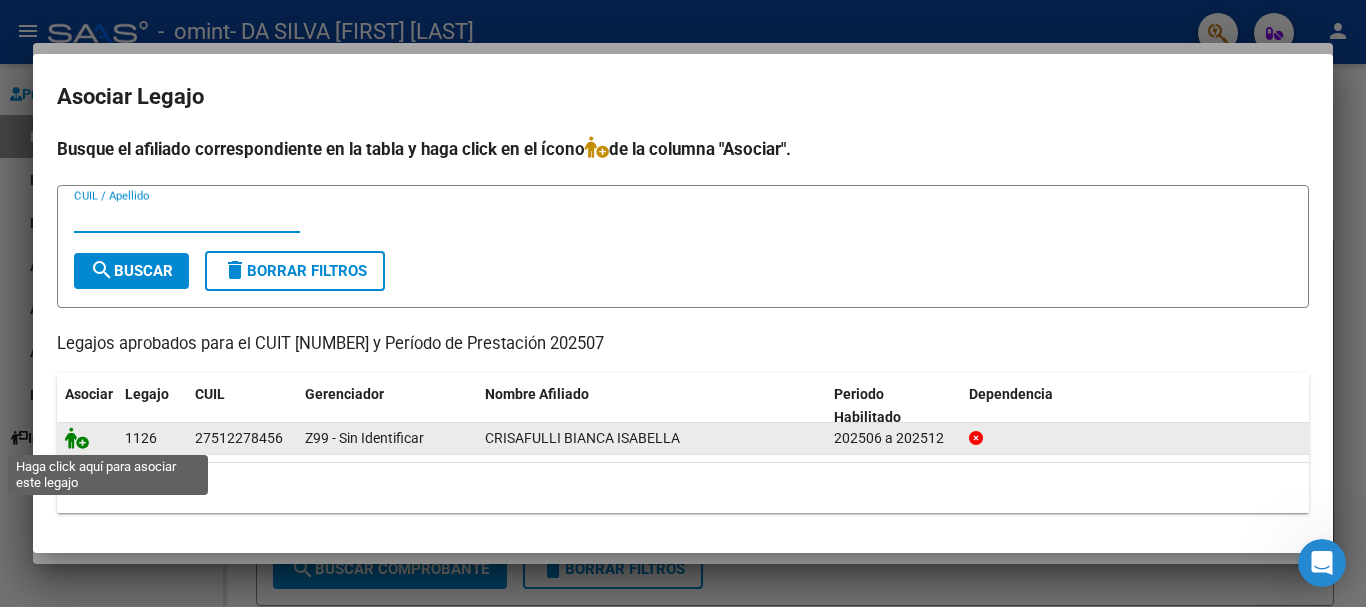 click 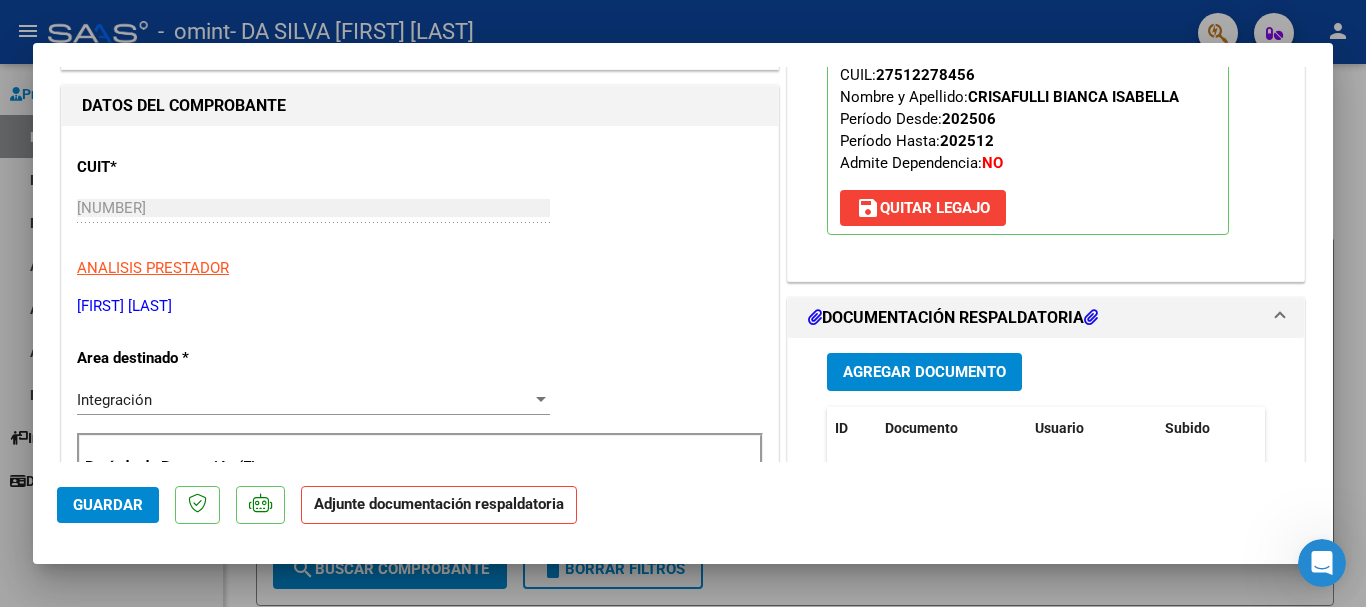 scroll, scrollTop: 300, scrollLeft: 0, axis: vertical 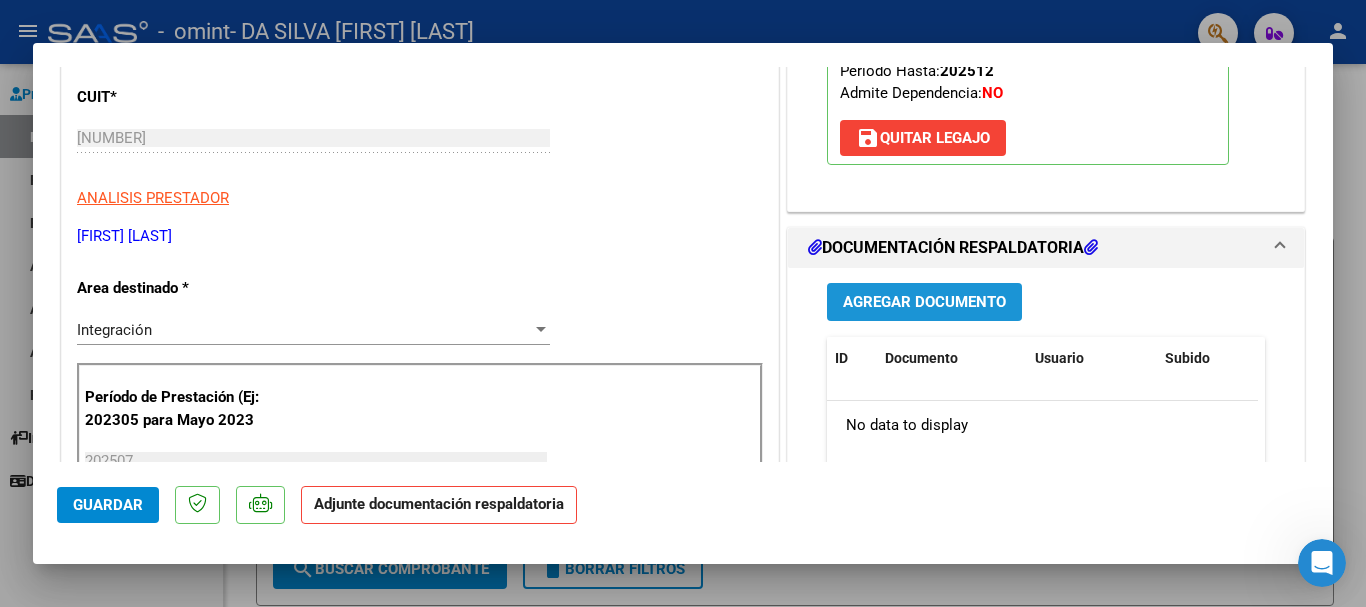 click on "Agregar Documento" at bounding box center (924, 303) 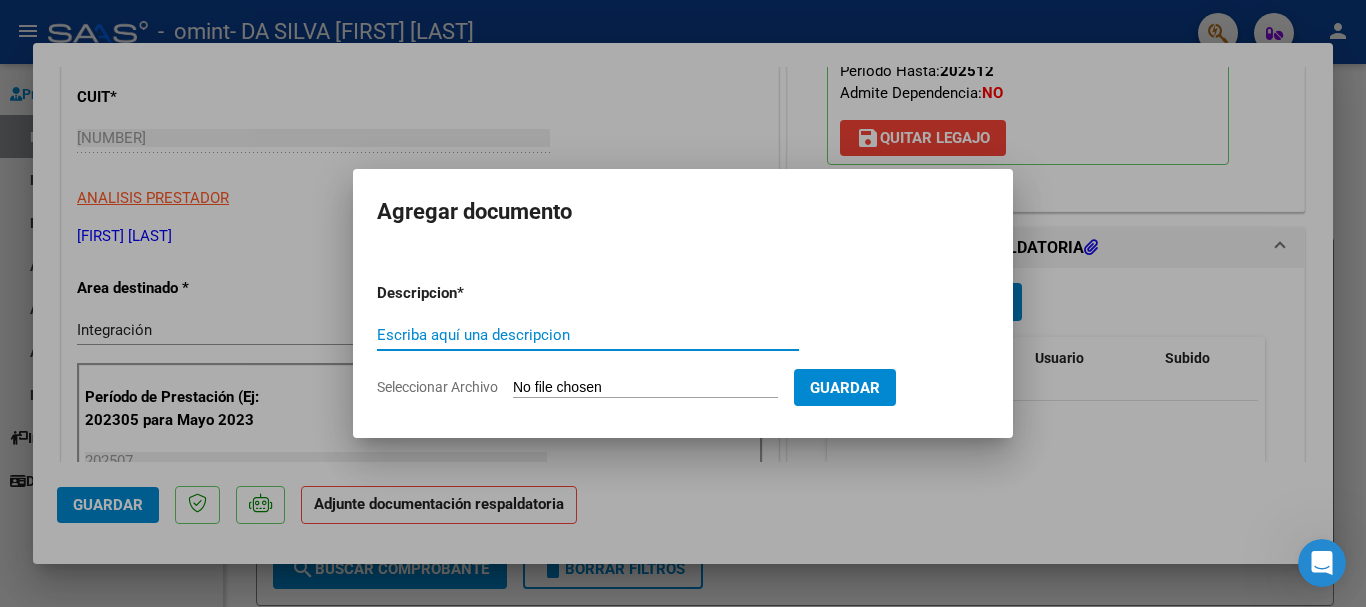 click on "Escriba aquí una descripcion" at bounding box center [588, 335] 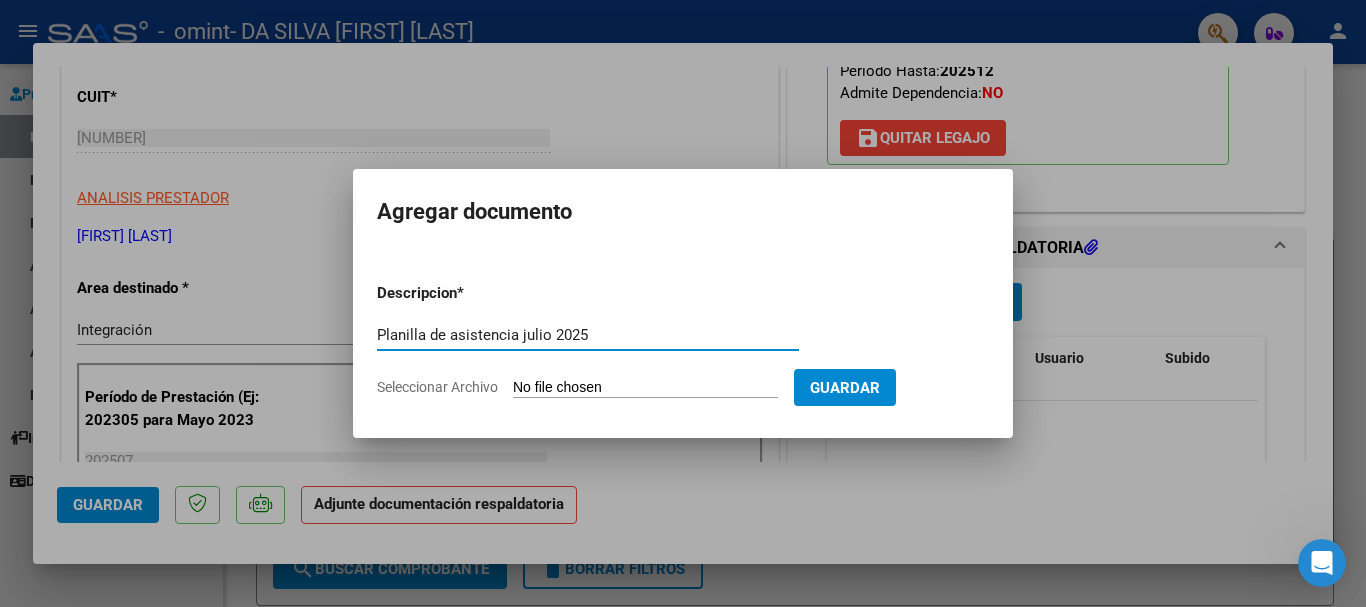 type on "Planilla de asistencia julio 2025" 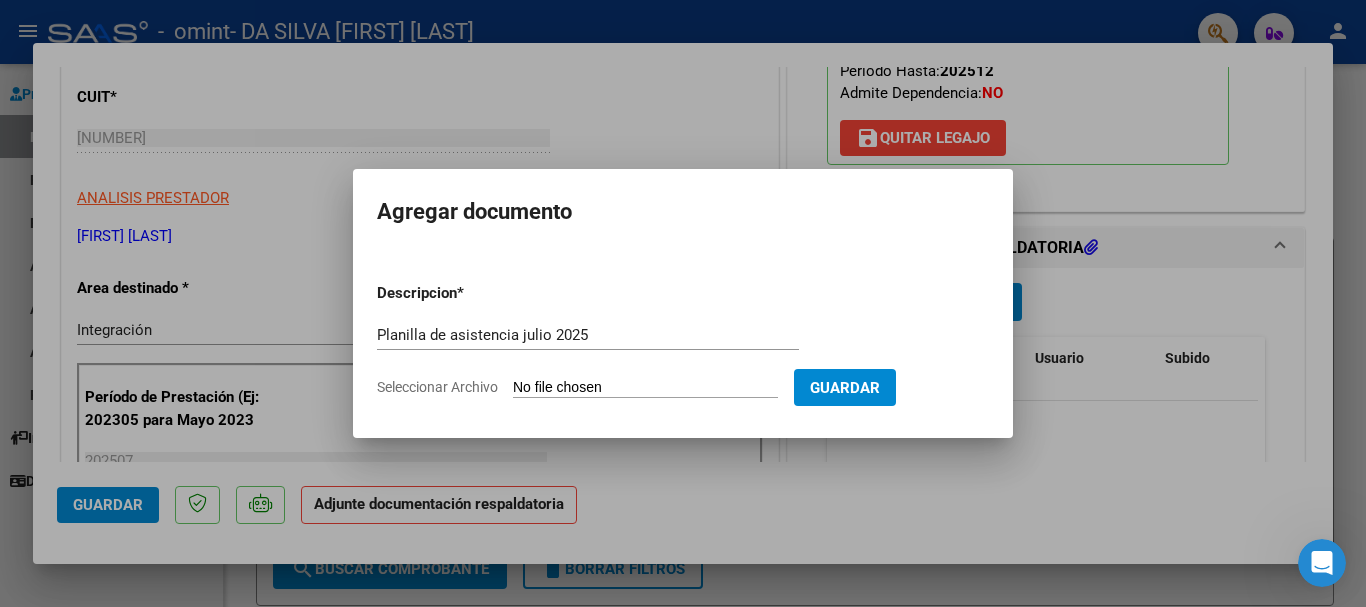 click on "Seleccionar Archivo" at bounding box center (645, 388) 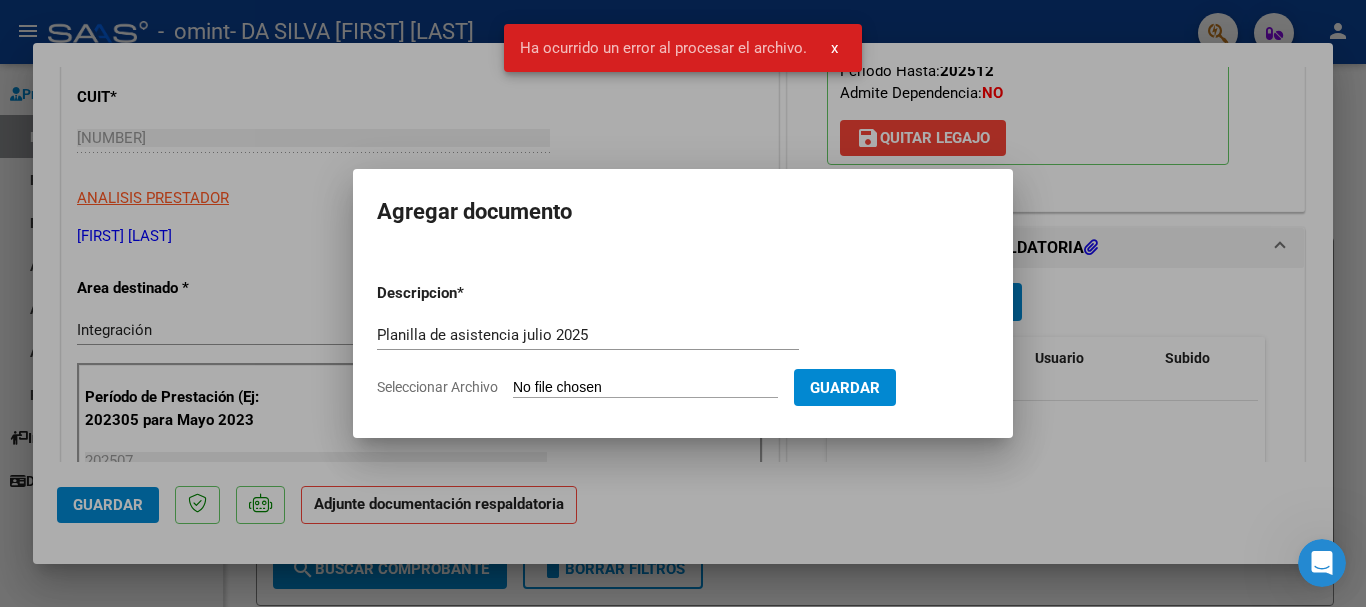 click on "Seleccionar Archivo" at bounding box center [645, 388] 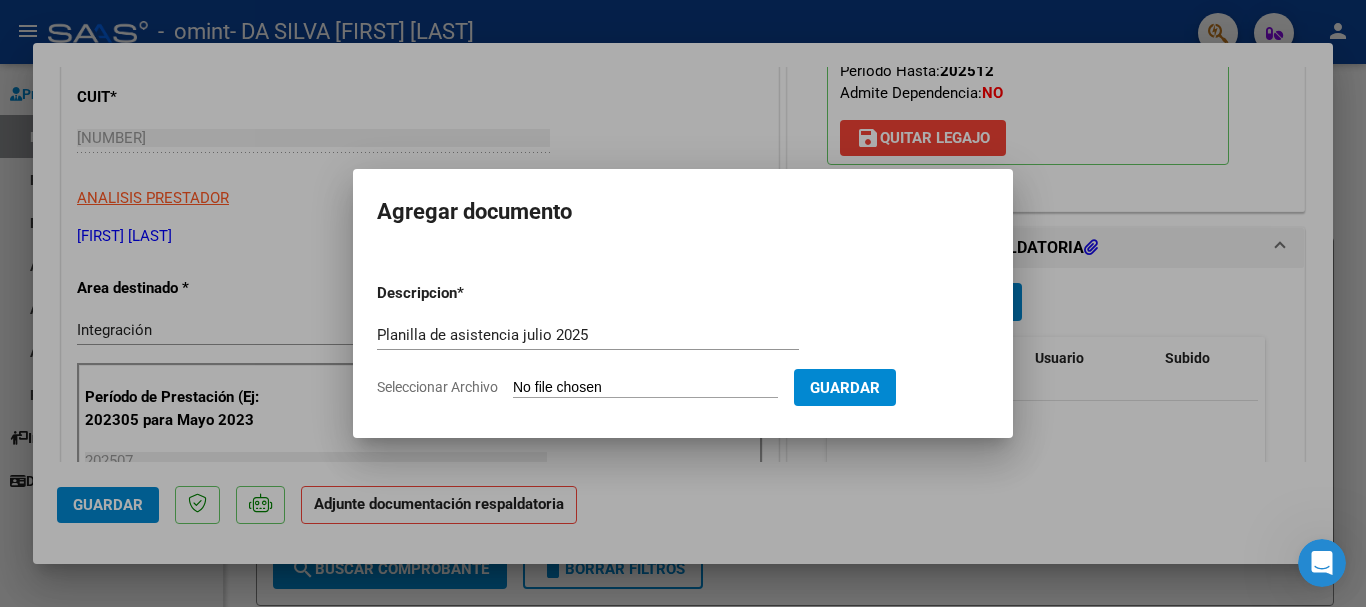 type on "C:\fakepath\Planilla de asistencia julio 2025.pdf" 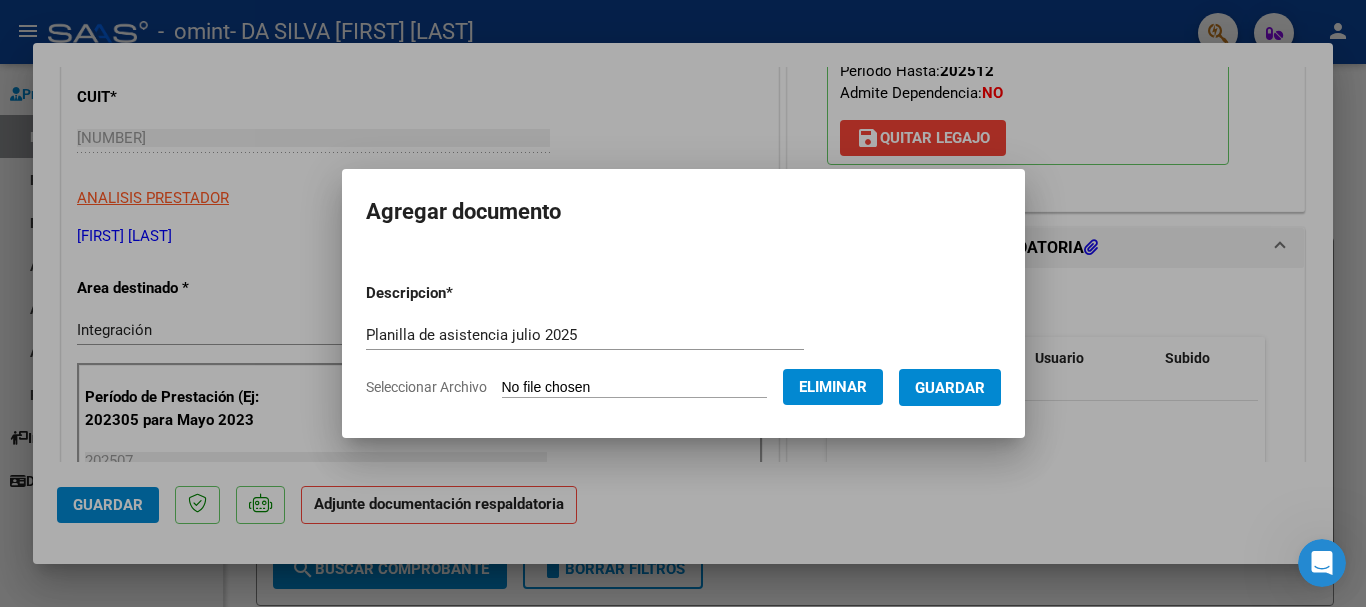 click on "Guardar" at bounding box center [950, 387] 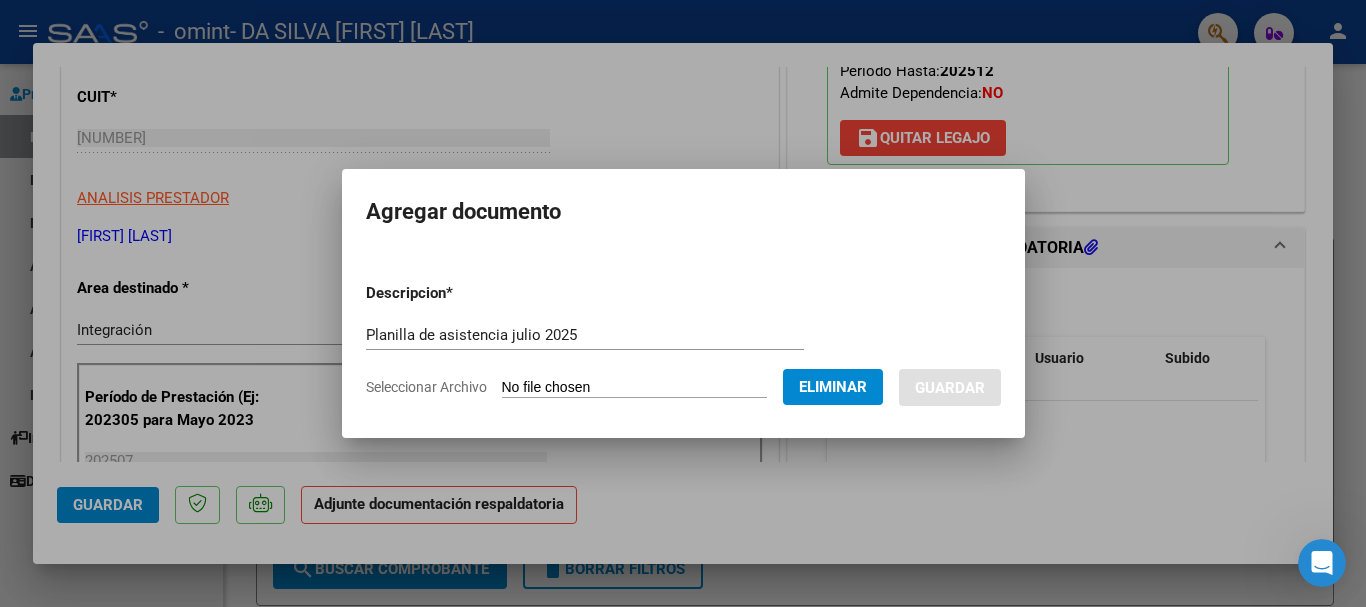 click at bounding box center (683, 303) 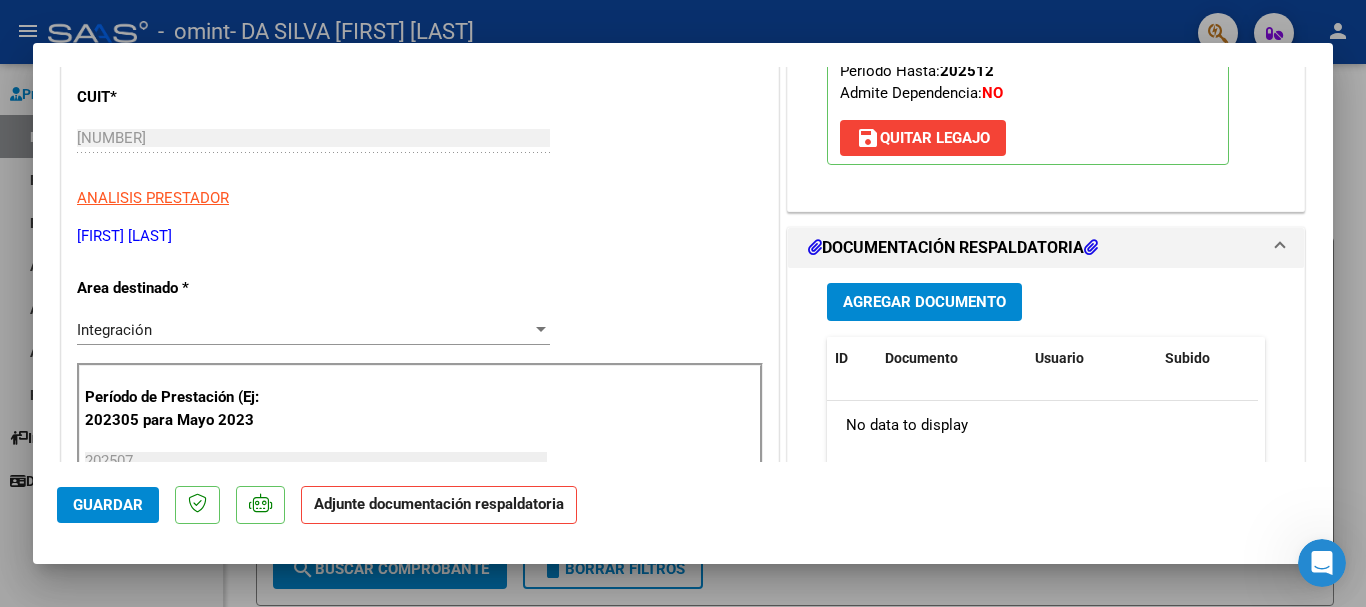 click on "Agregar Documento" at bounding box center [924, 303] 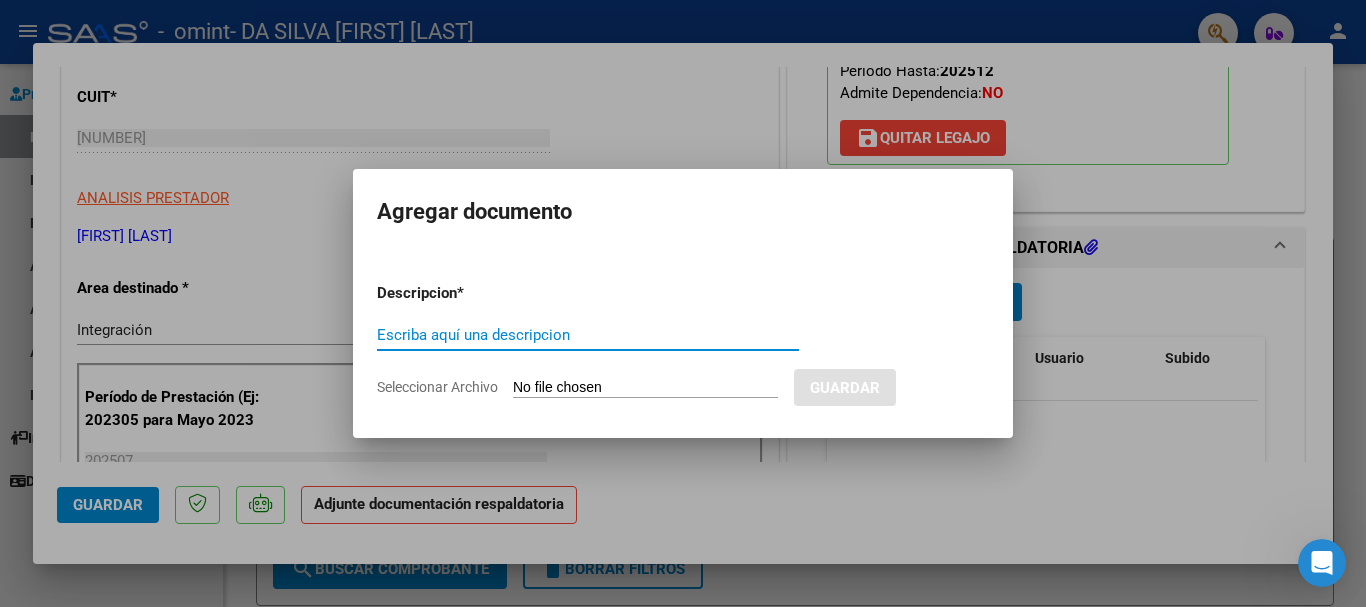 click on "Seleccionar Archivo" at bounding box center (645, 388) 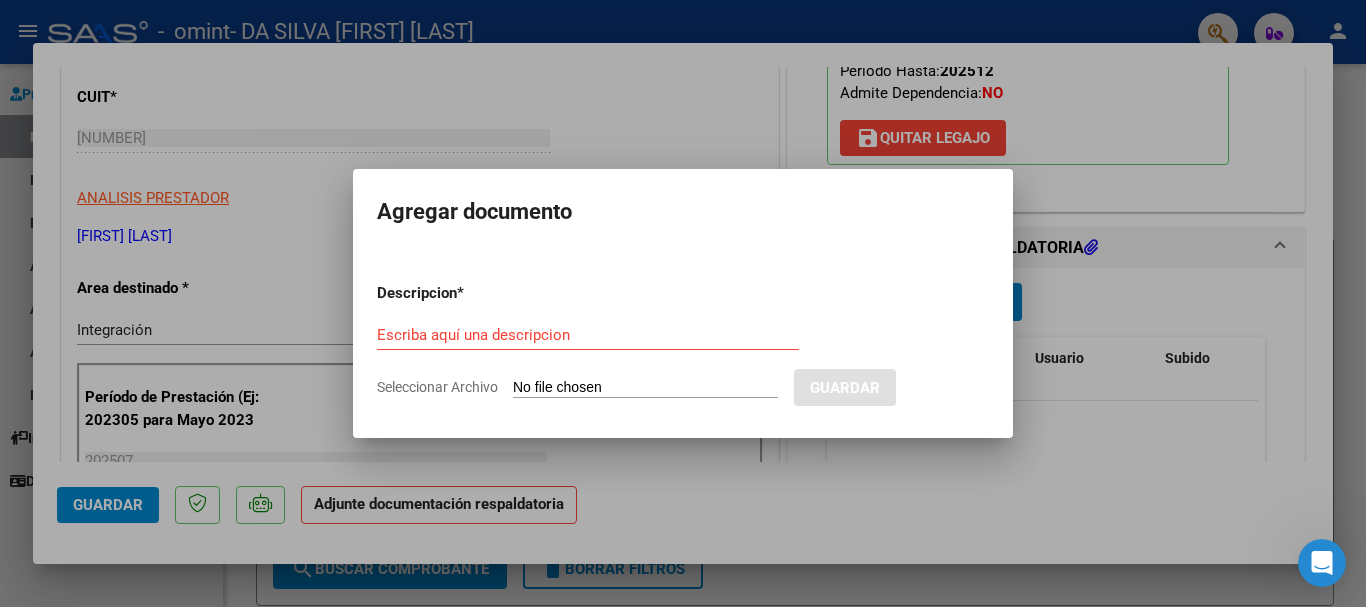 type on "C:\fakepath\Planilla de asistencia julio 2025.pdf" 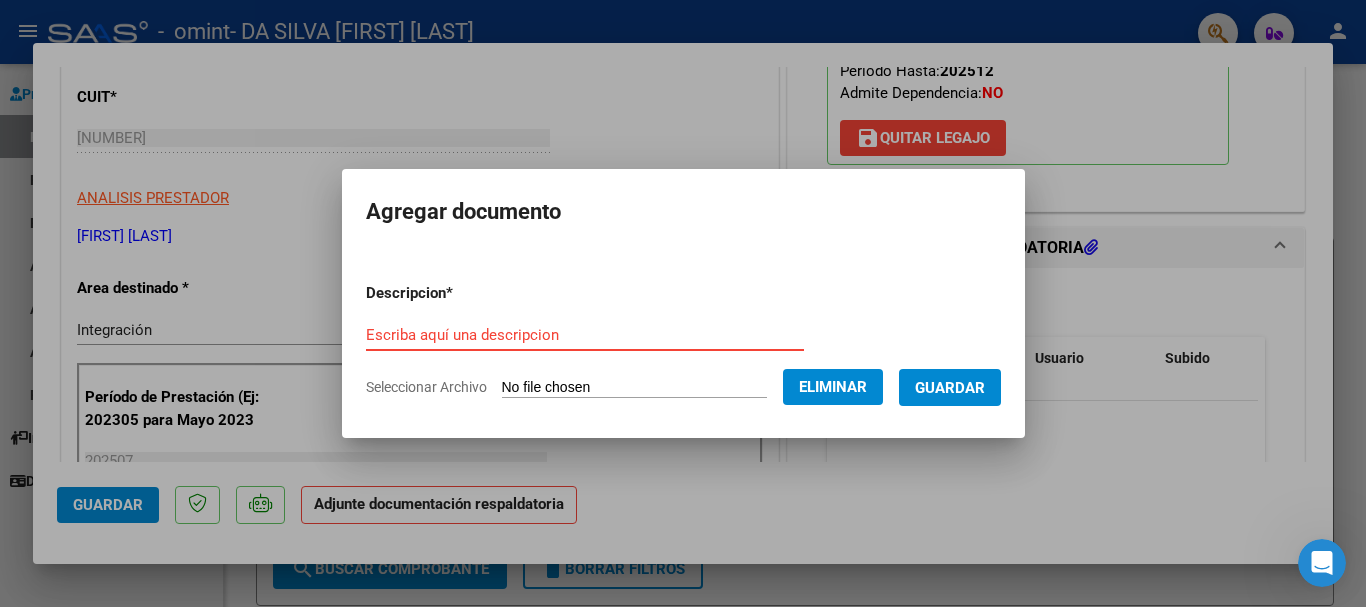 click on "Escriba aquí una descripcion" at bounding box center (585, 335) 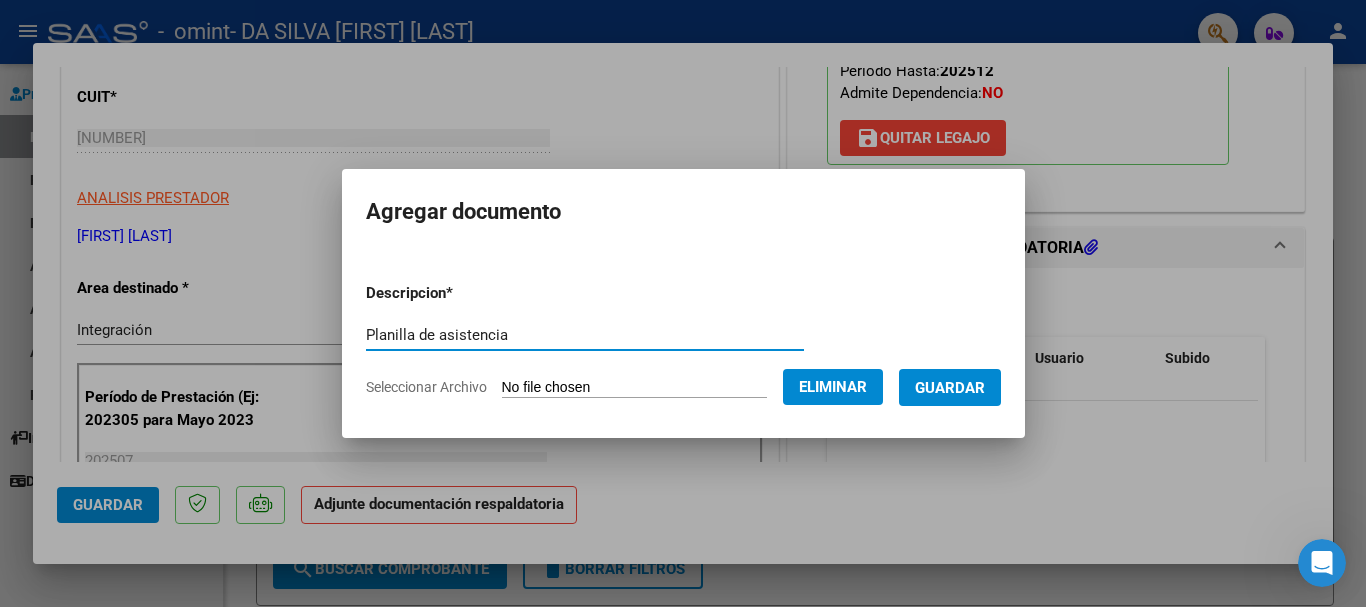 type on "Planilla de asistencia" 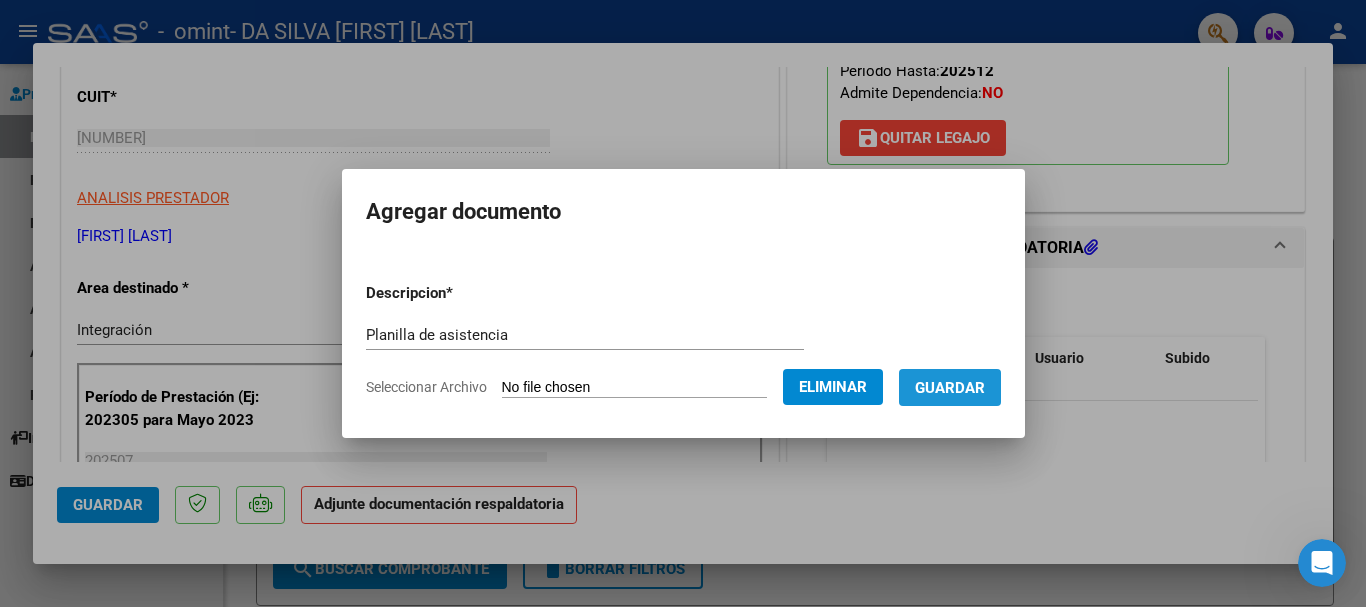 click on "Guardar" at bounding box center (950, 387) 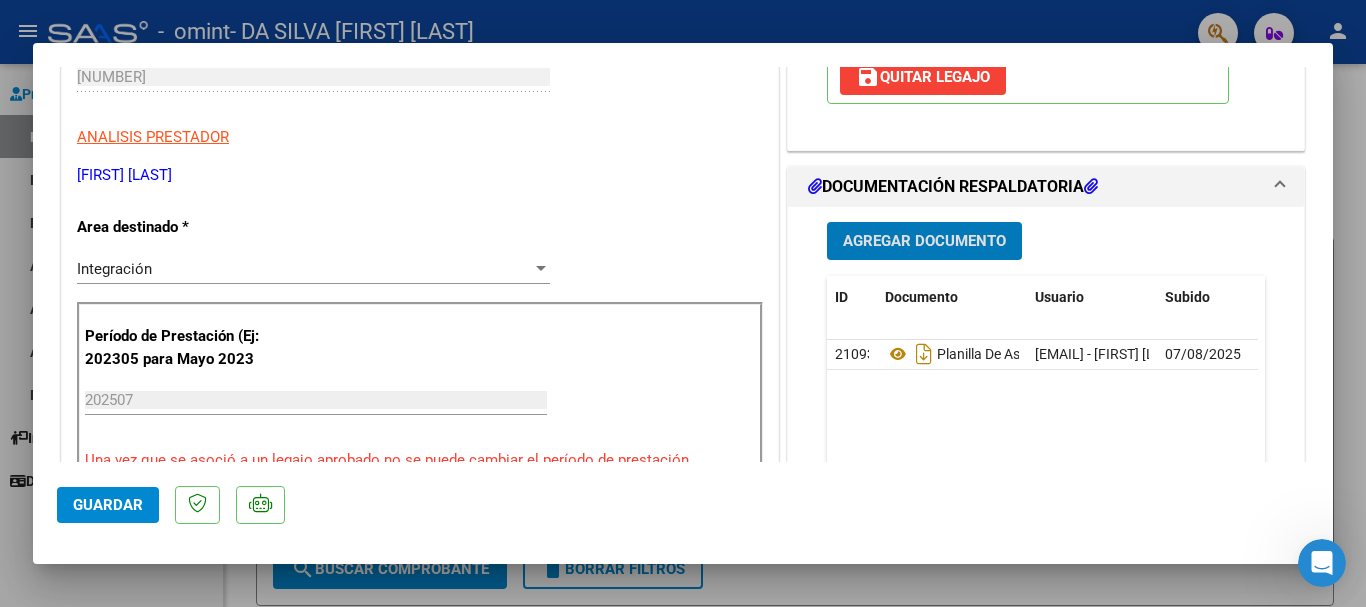scroll, scrollTop: 400, scrollLeft: 0, axis: vertical 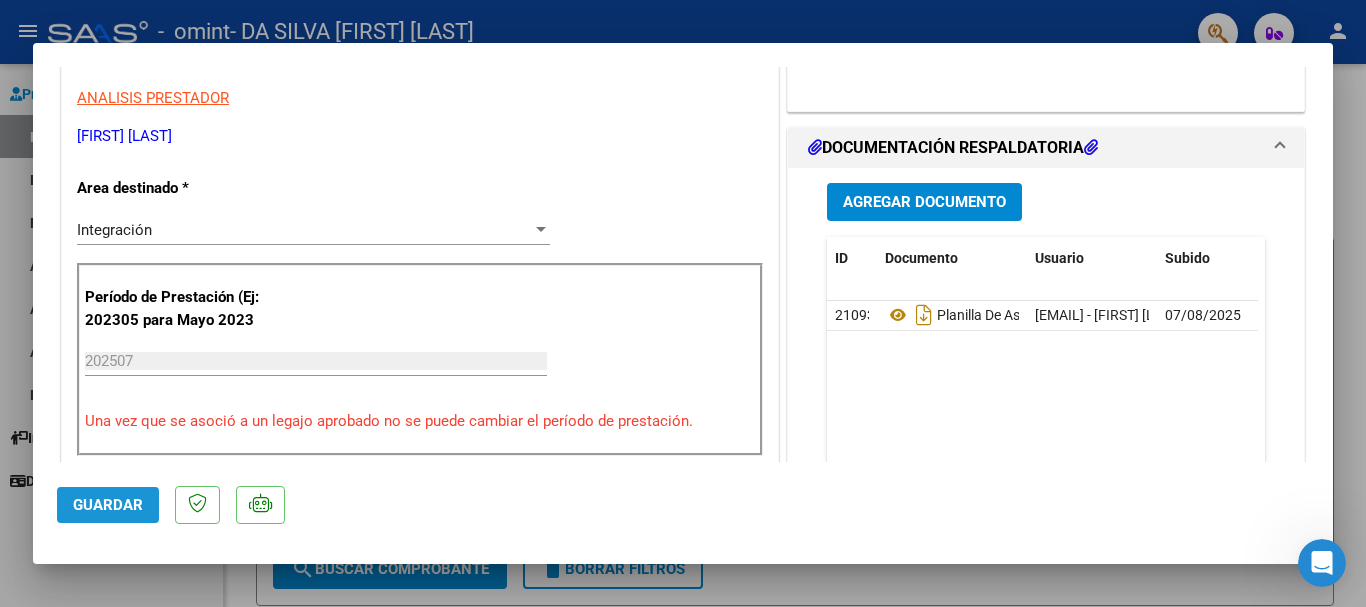 click on "Guardar" 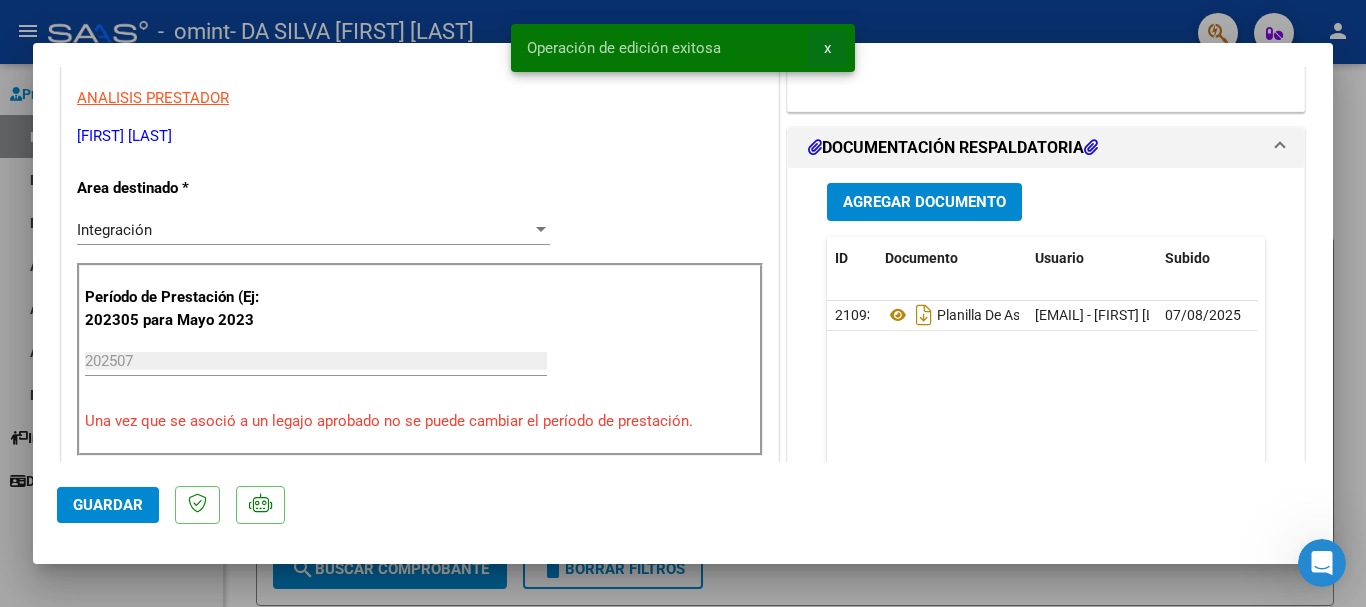 click on "x" at bounding box center (827, 48) 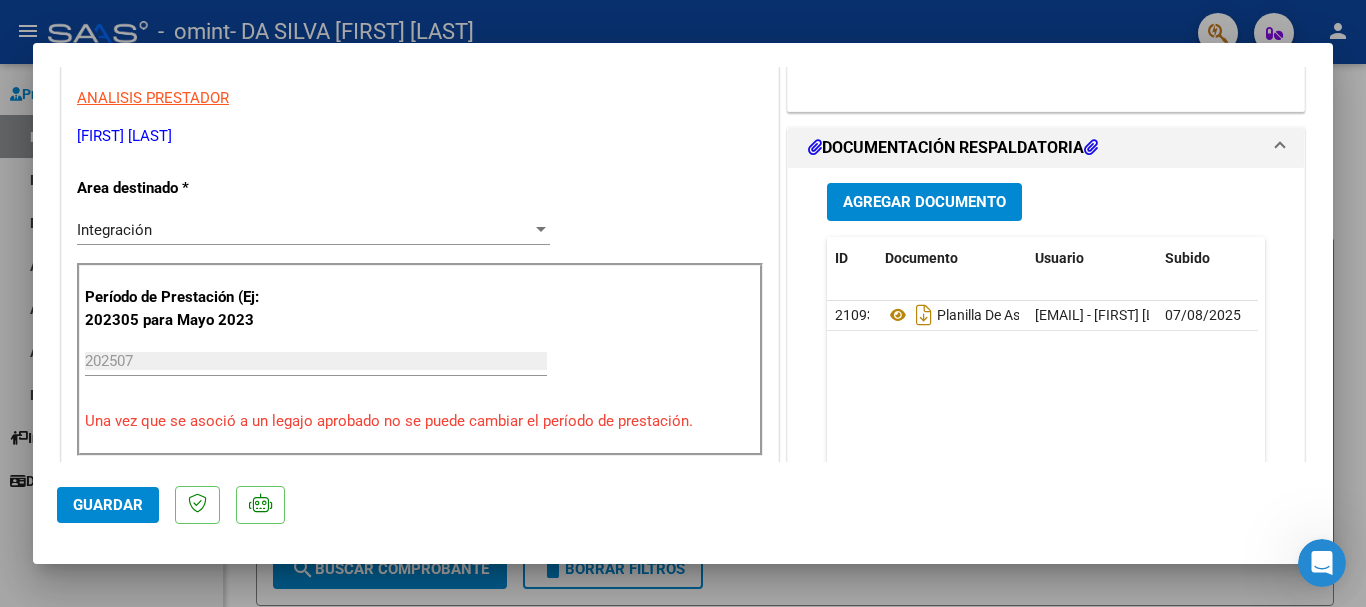 click at bounding box center [683, 303] 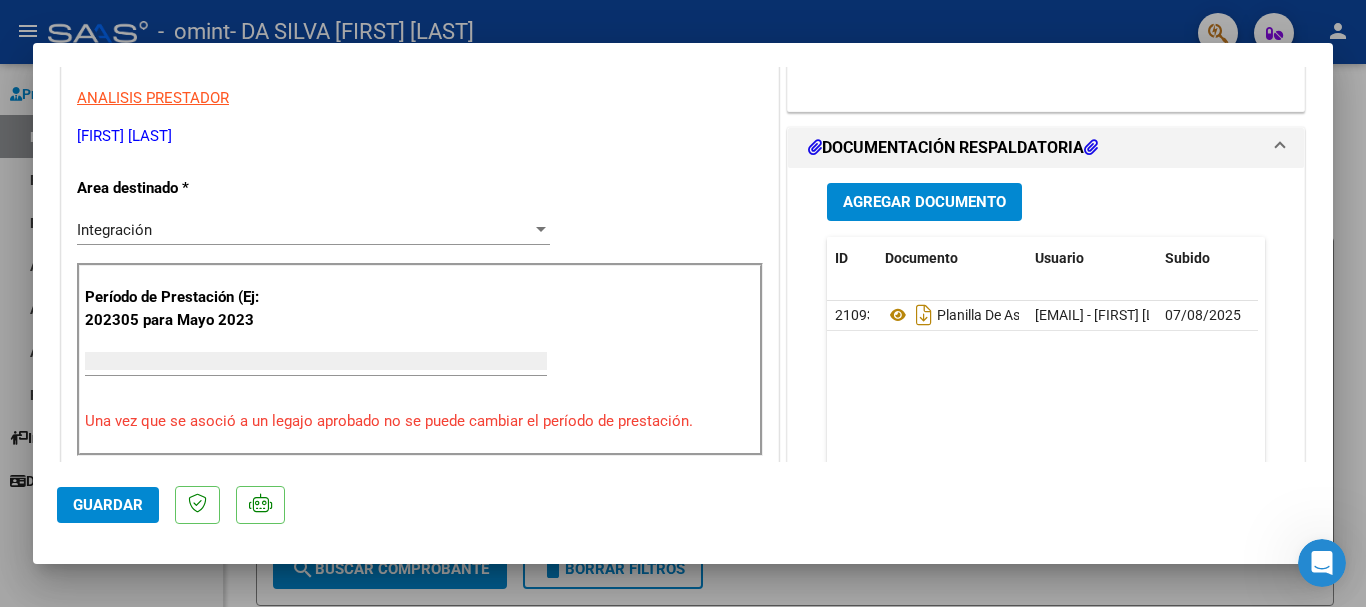 scroll, scrollTop: 339, scrollLeft: 0, axis: vertical 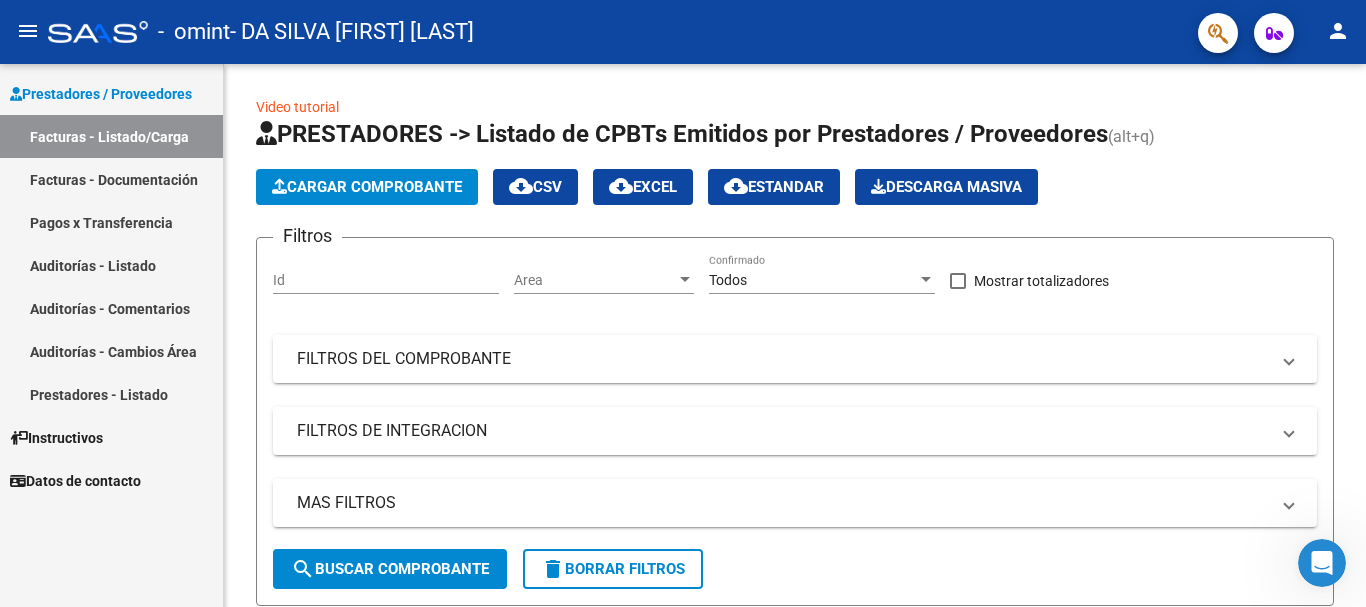 click on "person" 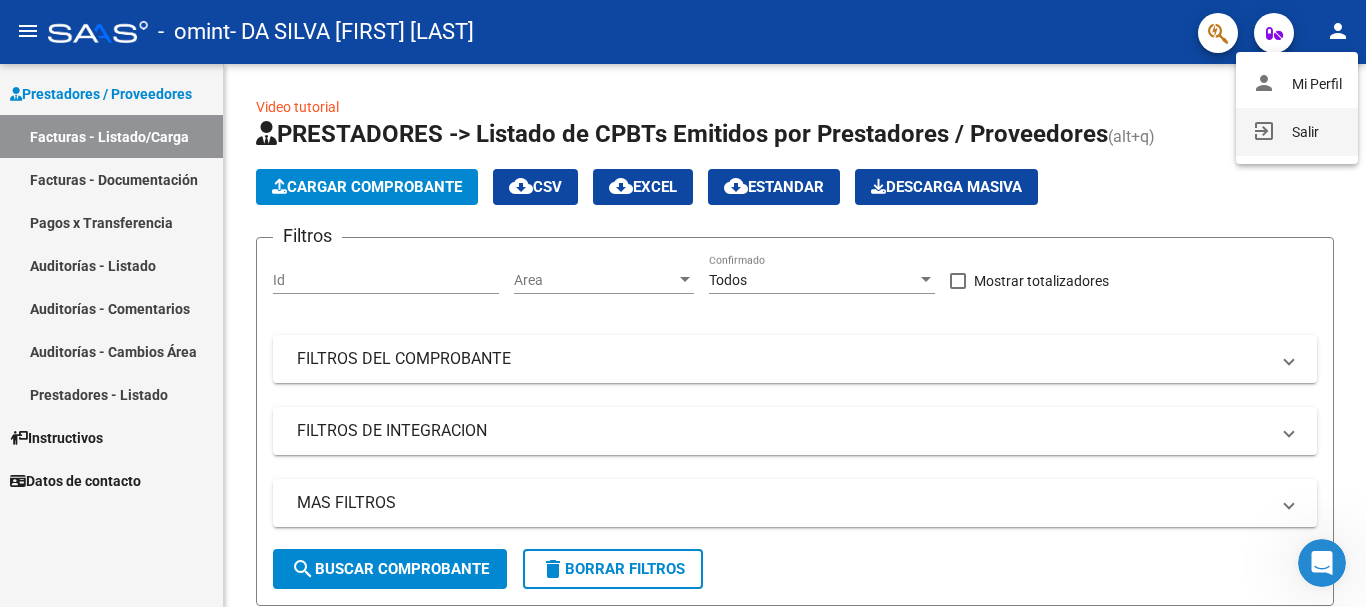click on "exit_to_app  Salir" at bounding box center [1297, 132] 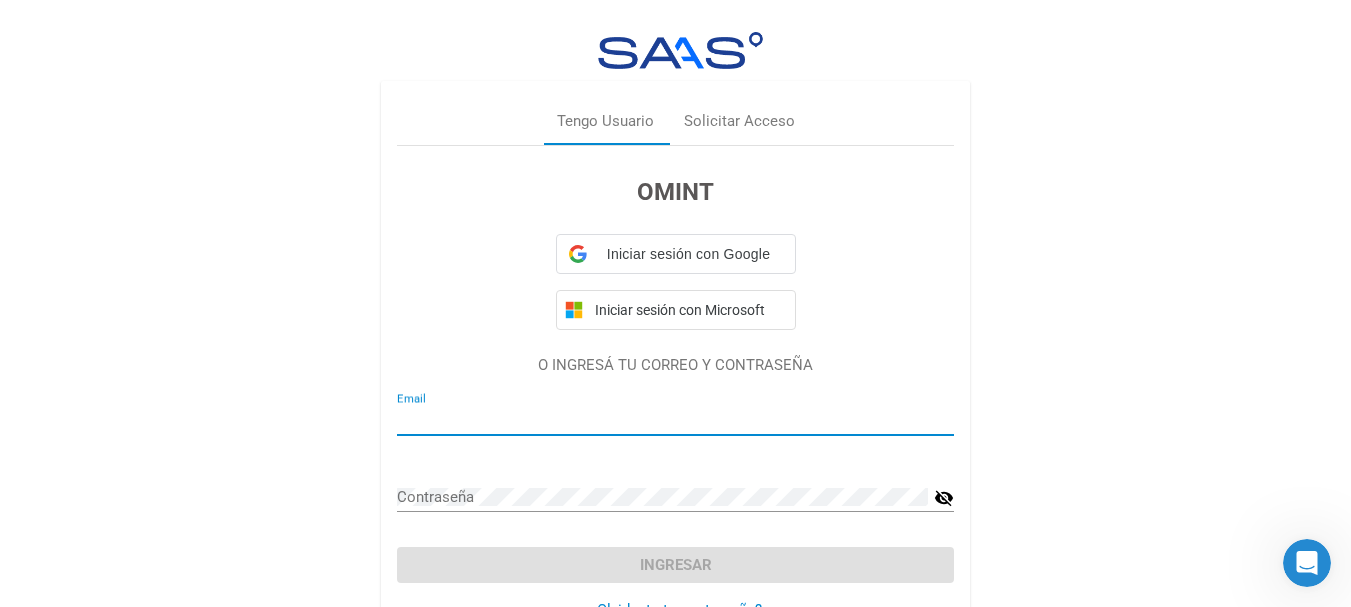 type on "[EMAIL]" 